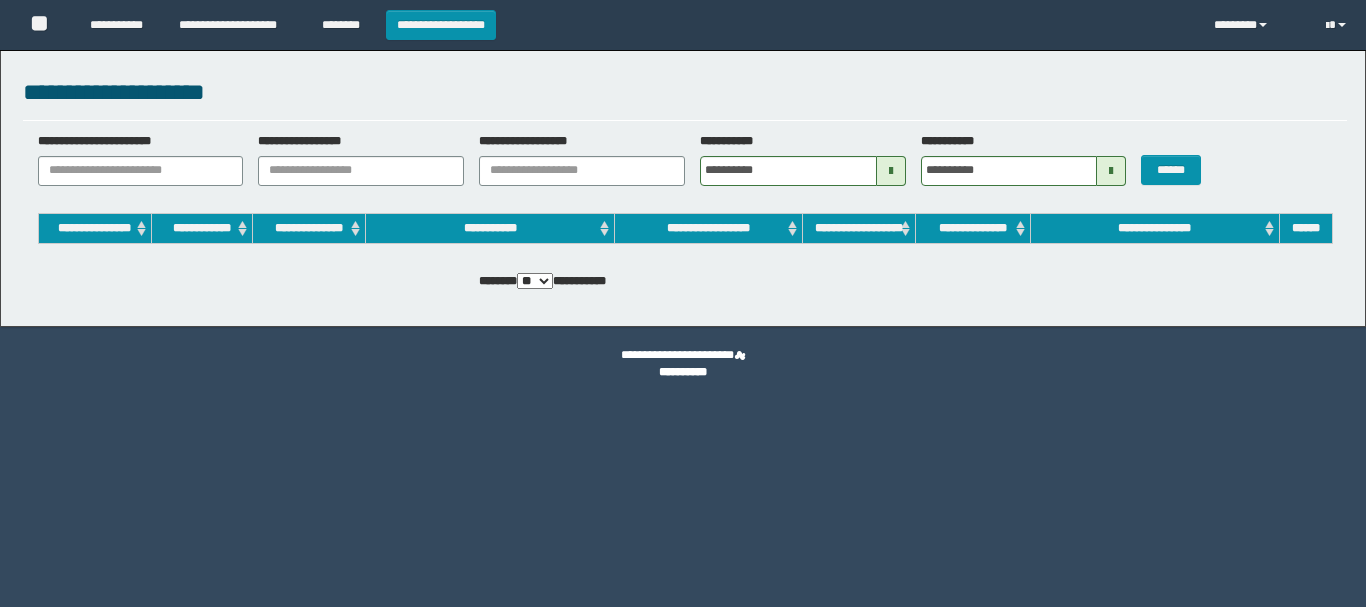 scroll, scrollTop: 0, scrollLeft: 0, axis: both 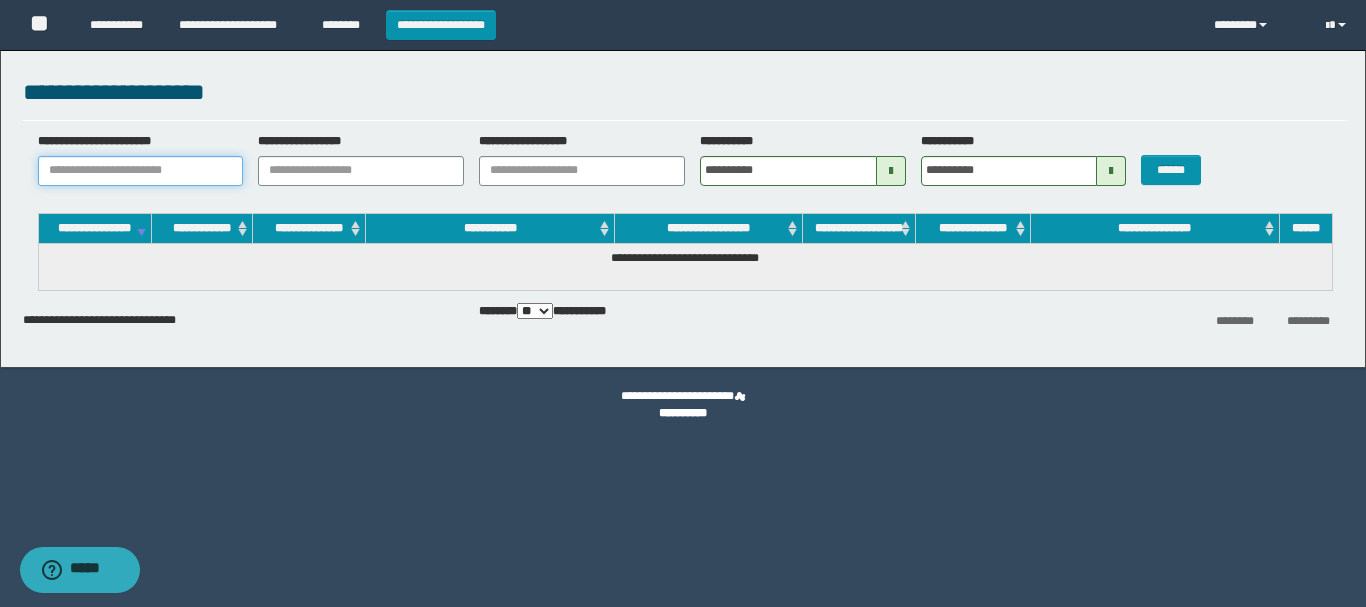 click on "**********" at bounding box center (141, 171) 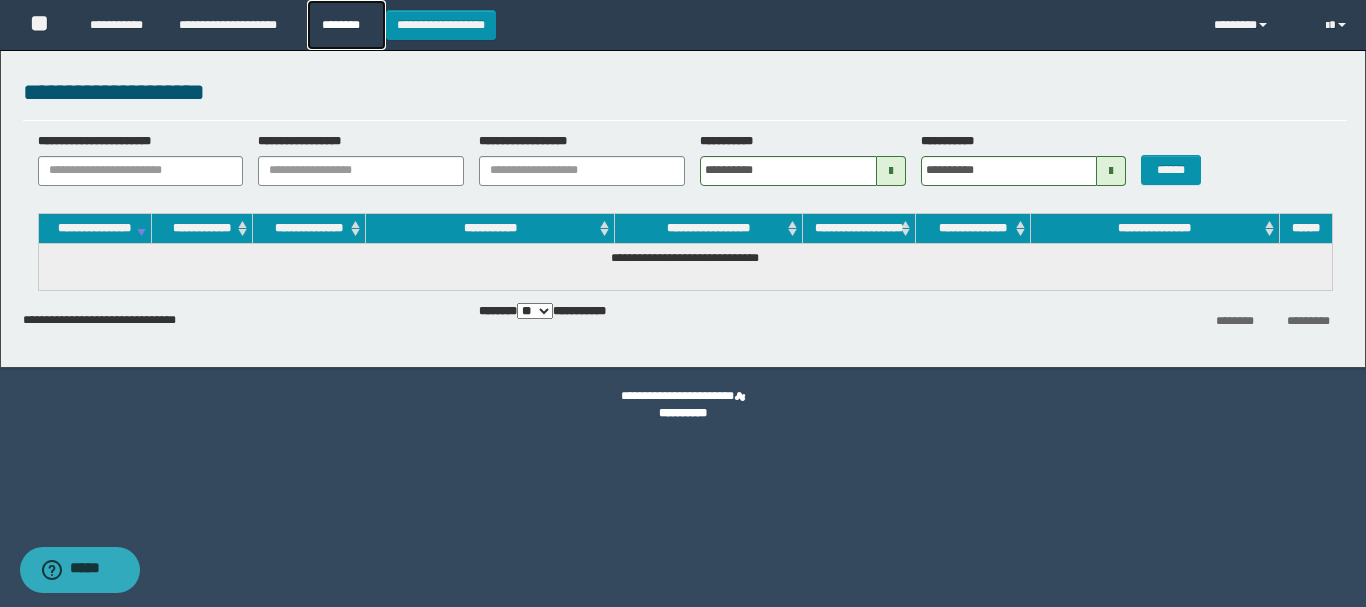 click on "********" at bounding box center (346, 25) 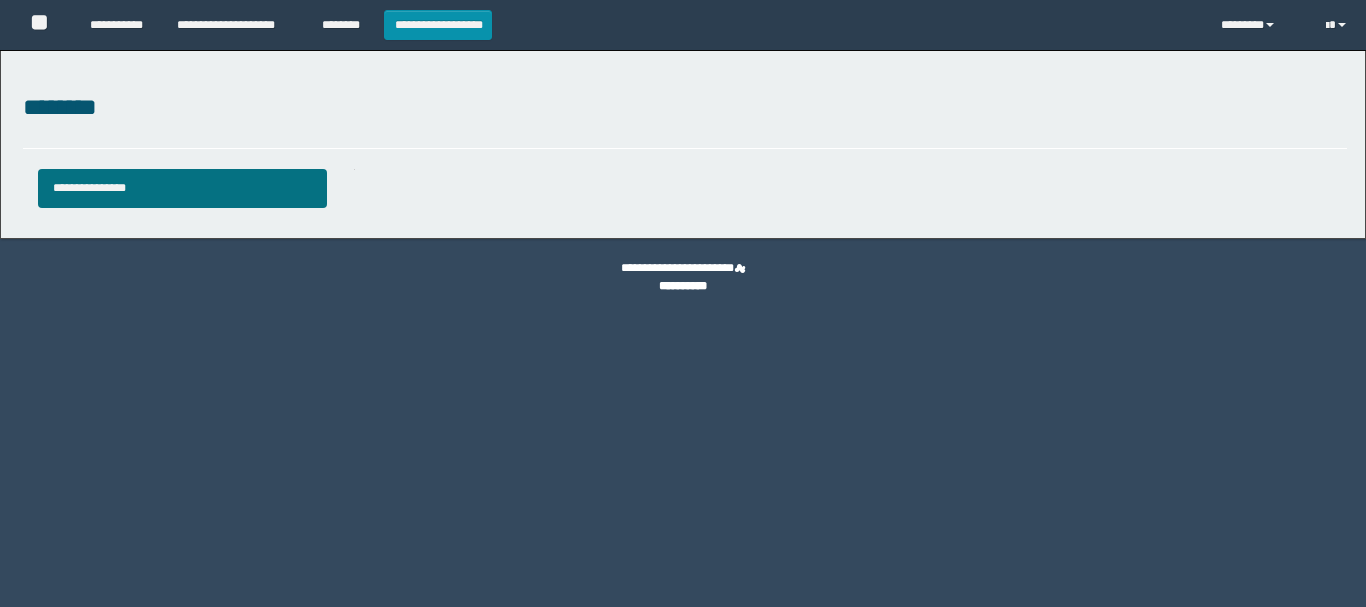 type 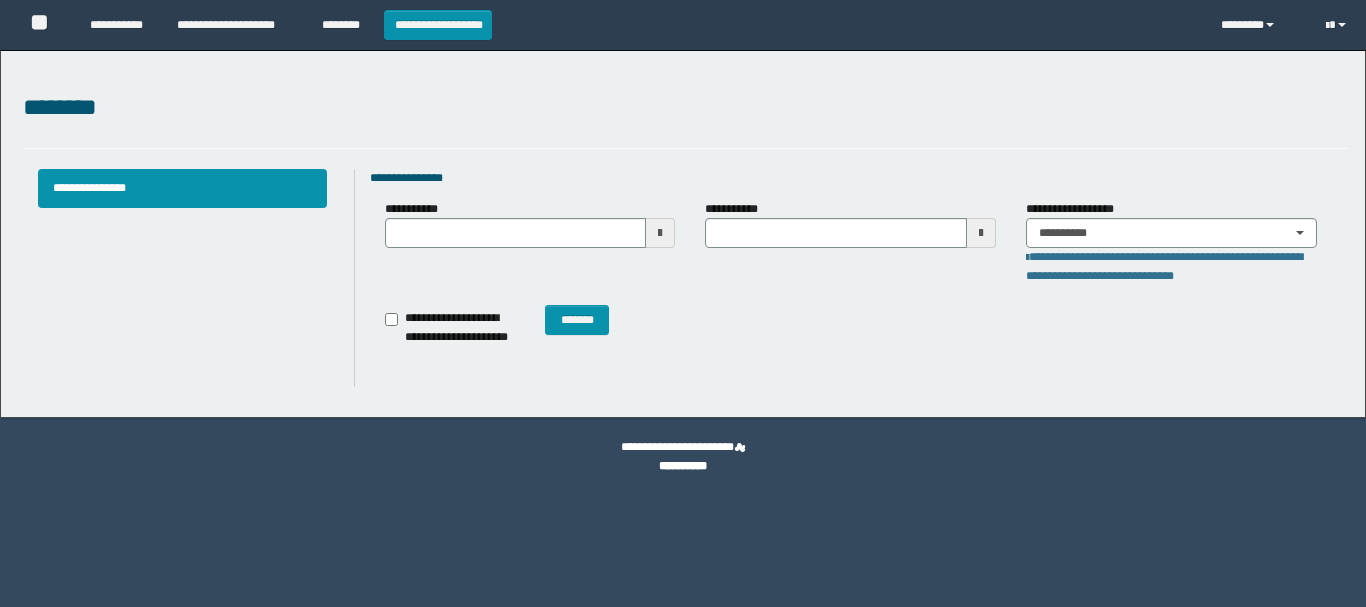scroll, scrollTop: 0, scrollLeft: 0, axis: both 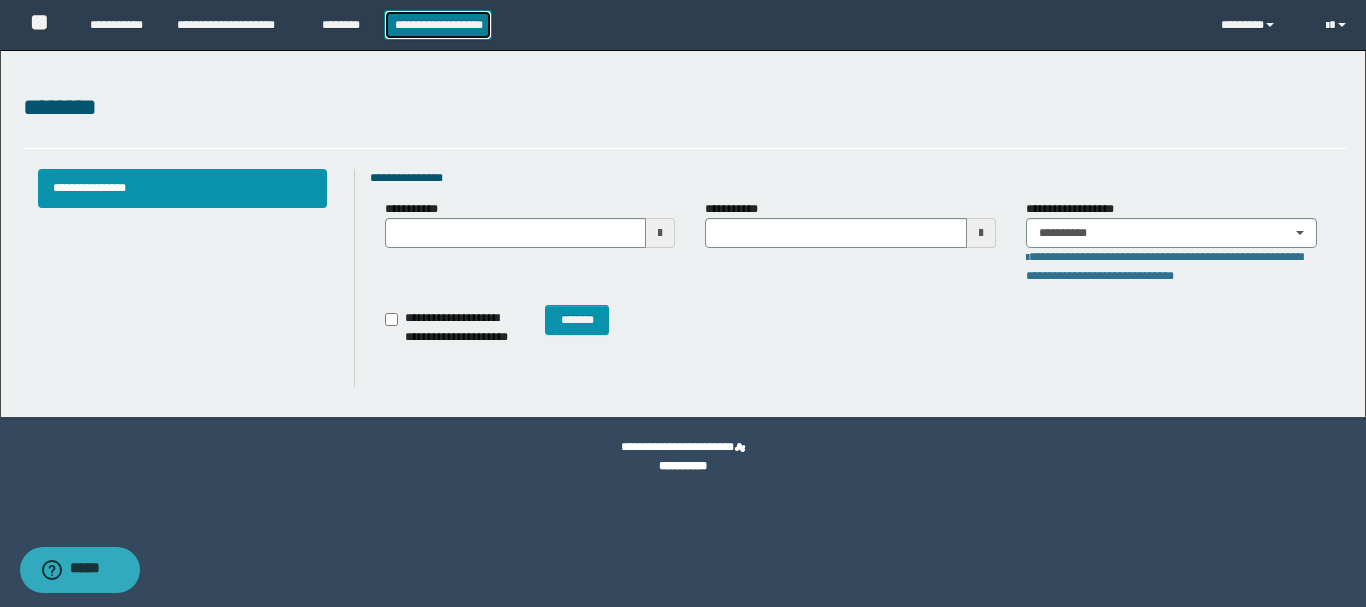 click on "**********" at bounding box center [438, 25] 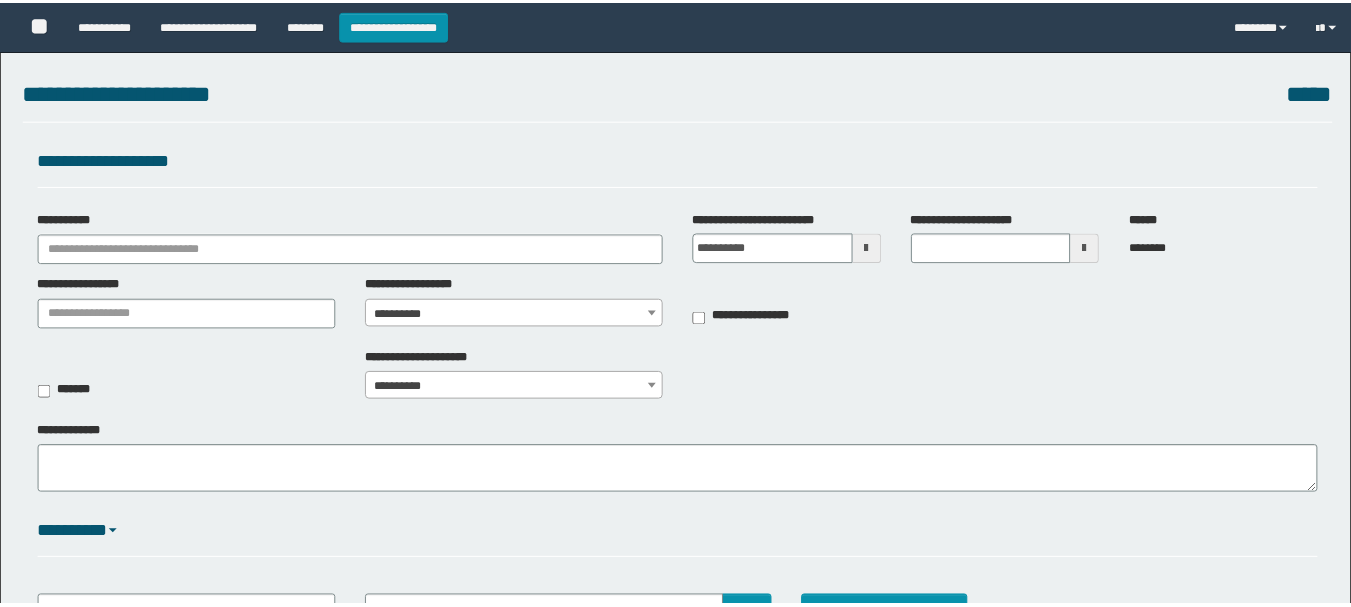 scroll, scrollTop: 0, scrollLeft: 0, axis: both 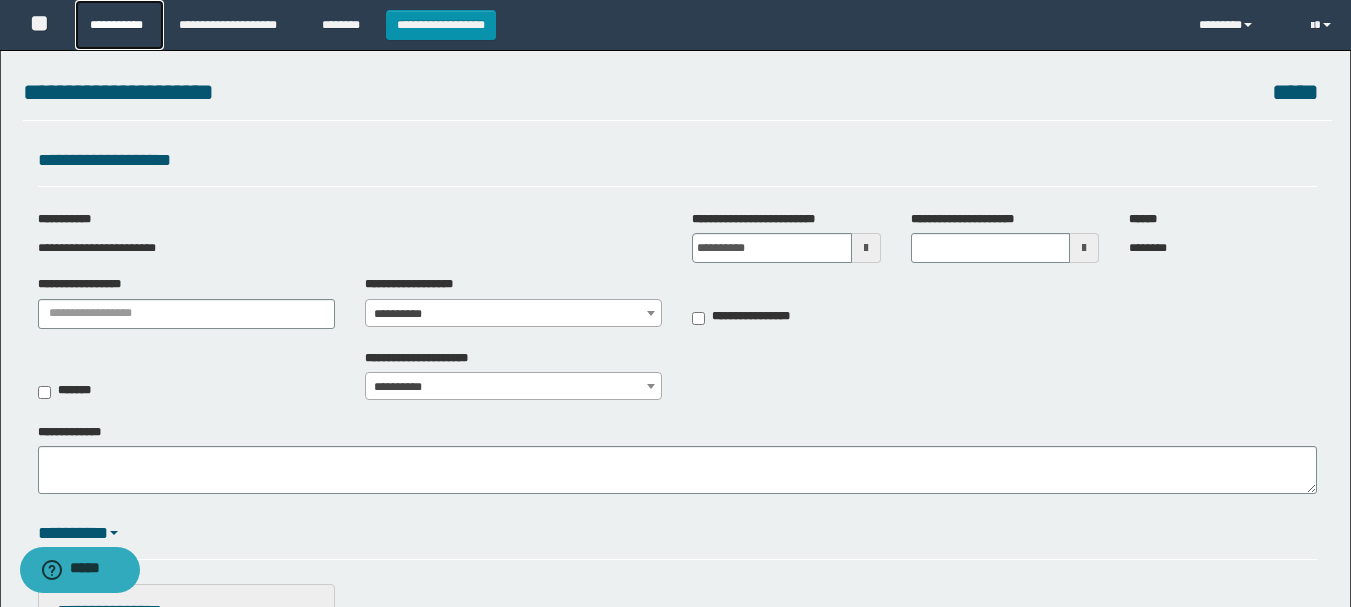 click on "**********" at bounding box center [119, 25] 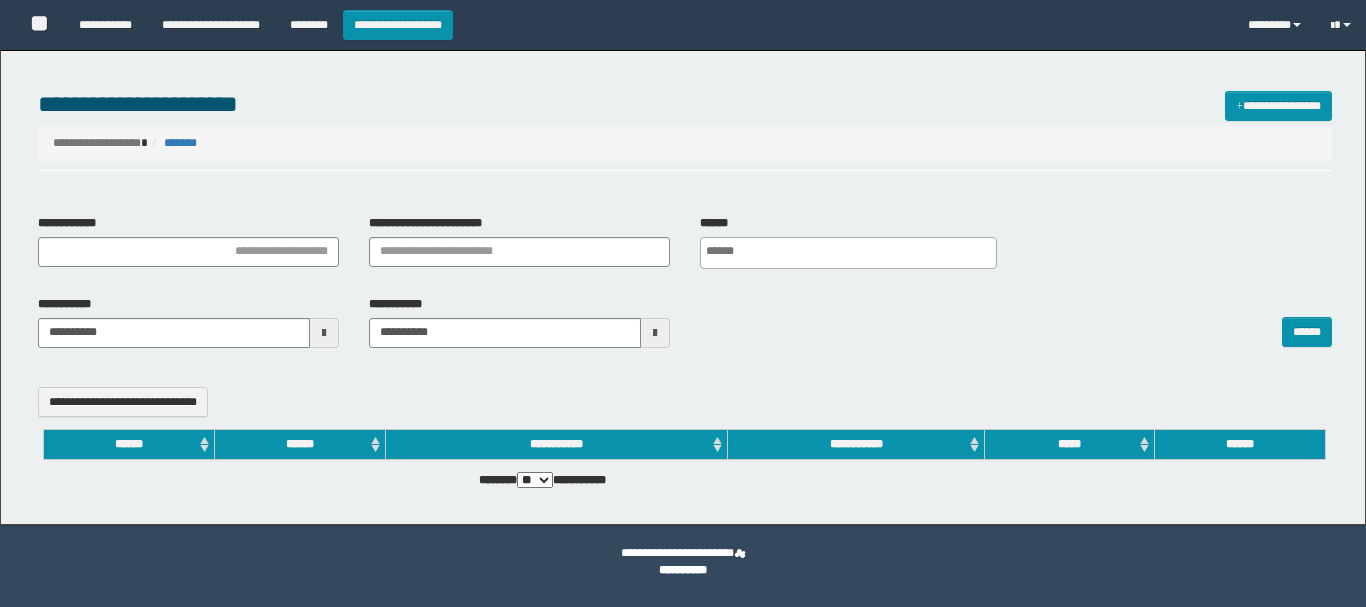 select 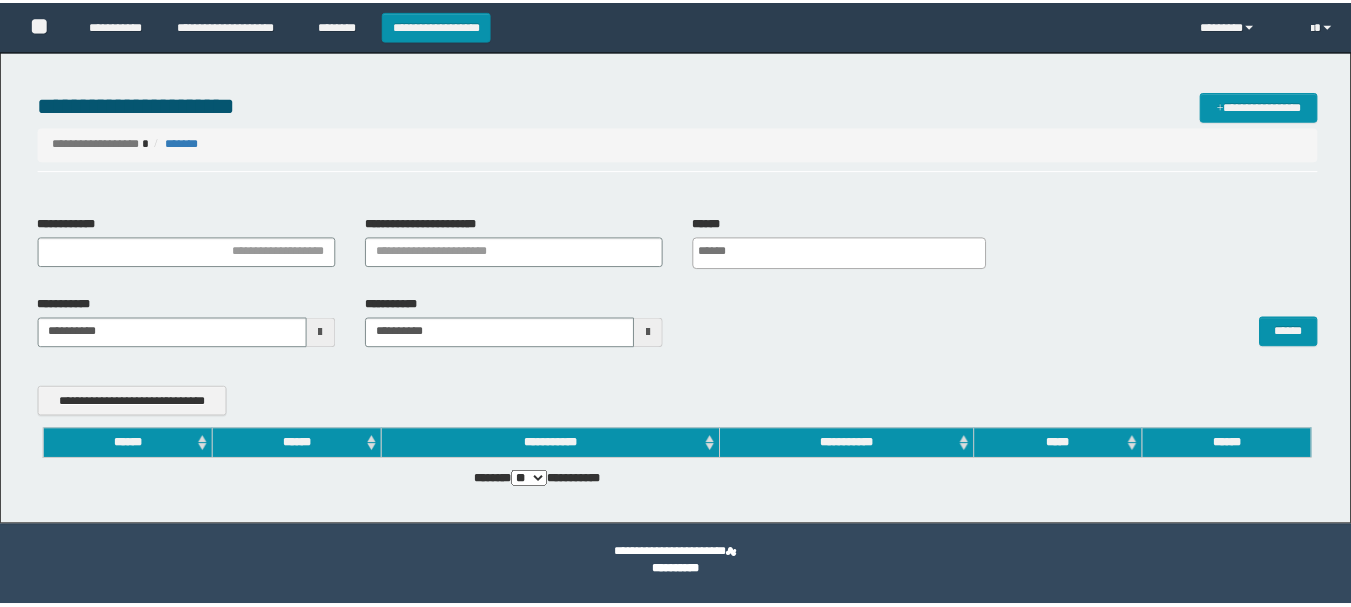 scroll, scrollTop: 0, scrollLeft: 0, axis: both 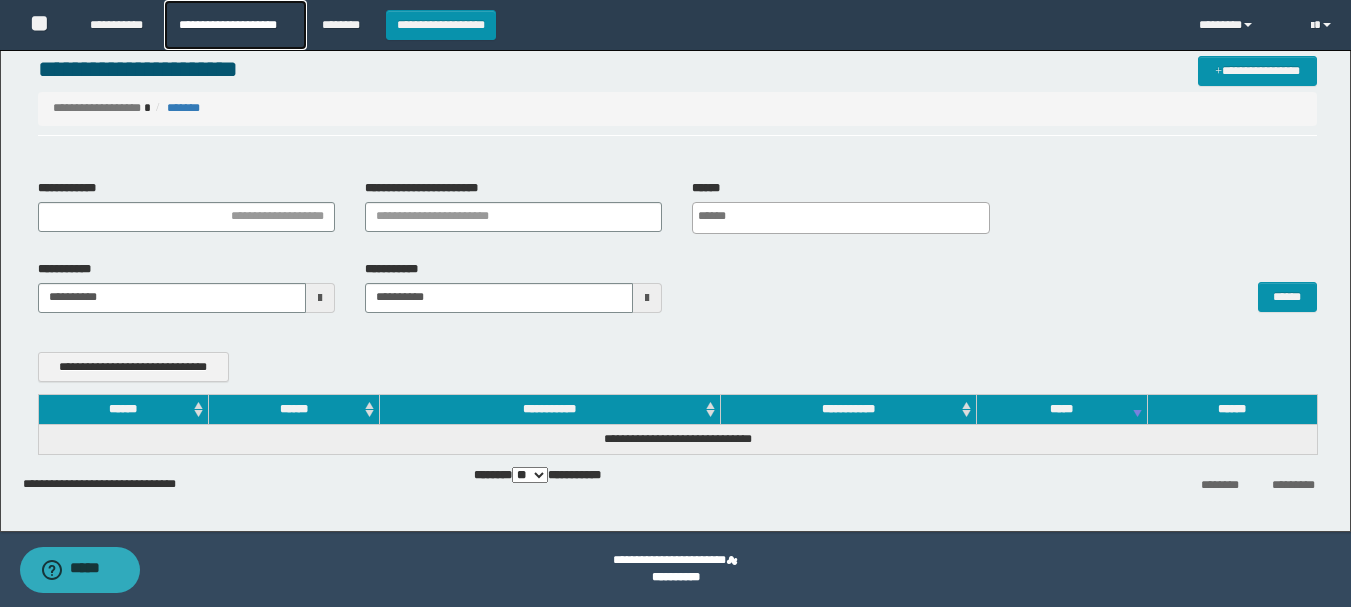 click on "**********" at bounding box center [235, 25] 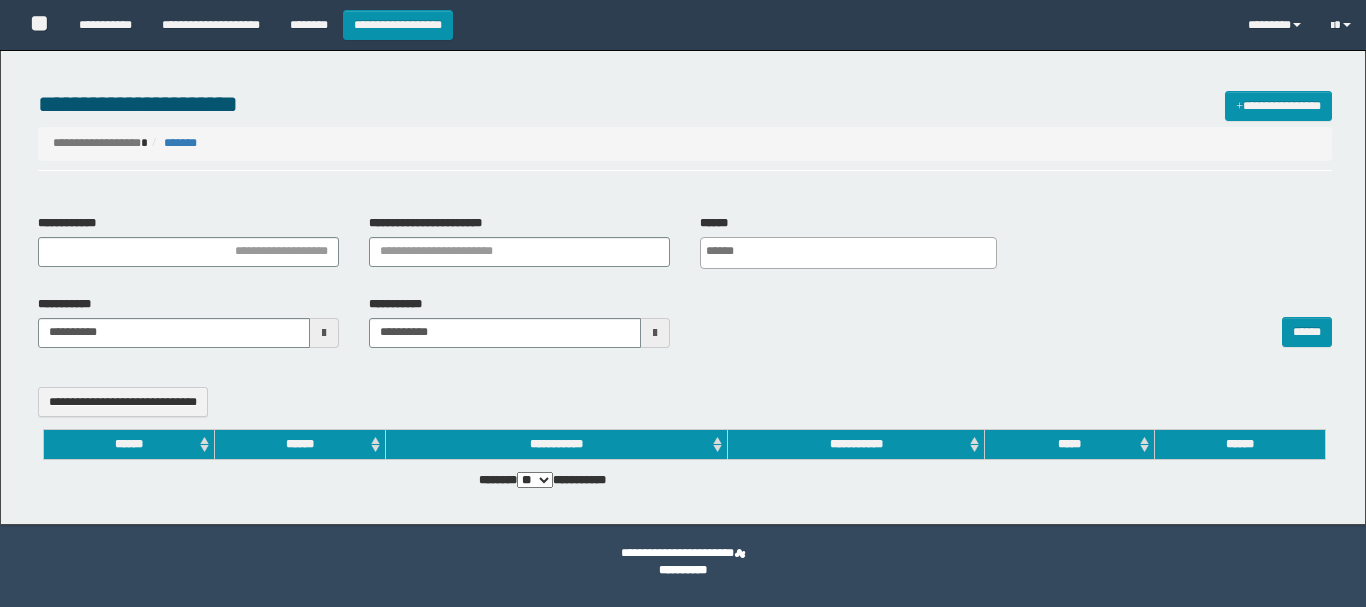 select 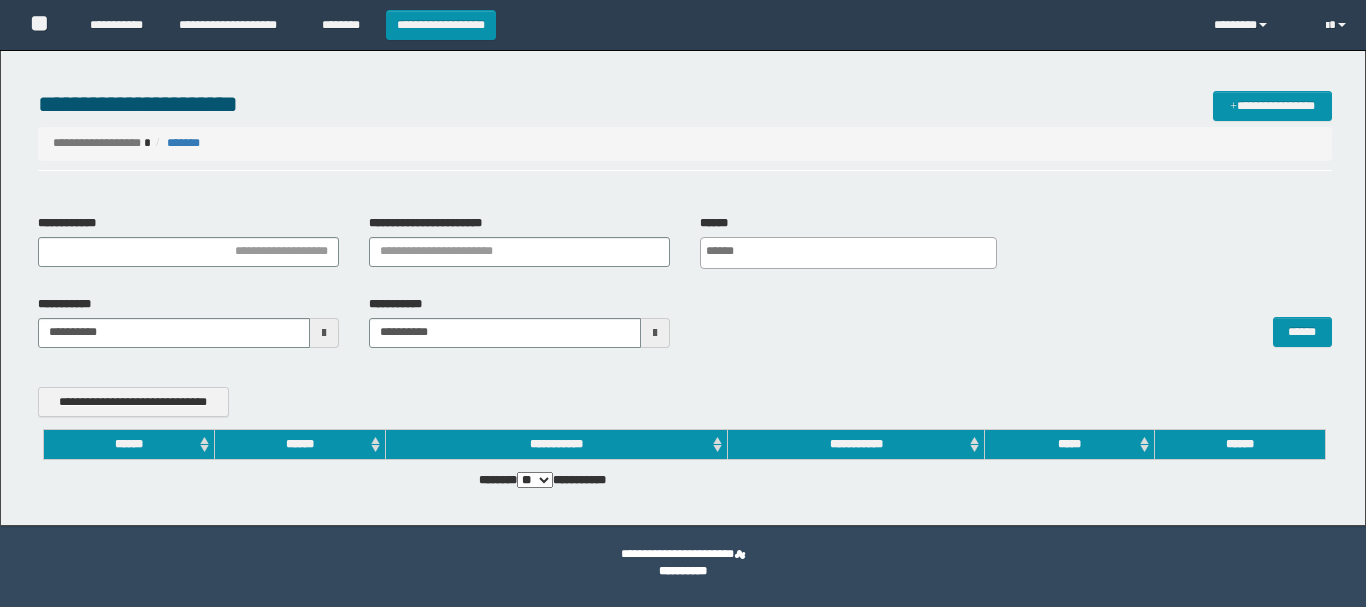 scroll, scrollTop: 0, scrollLeft: 0, axis: both 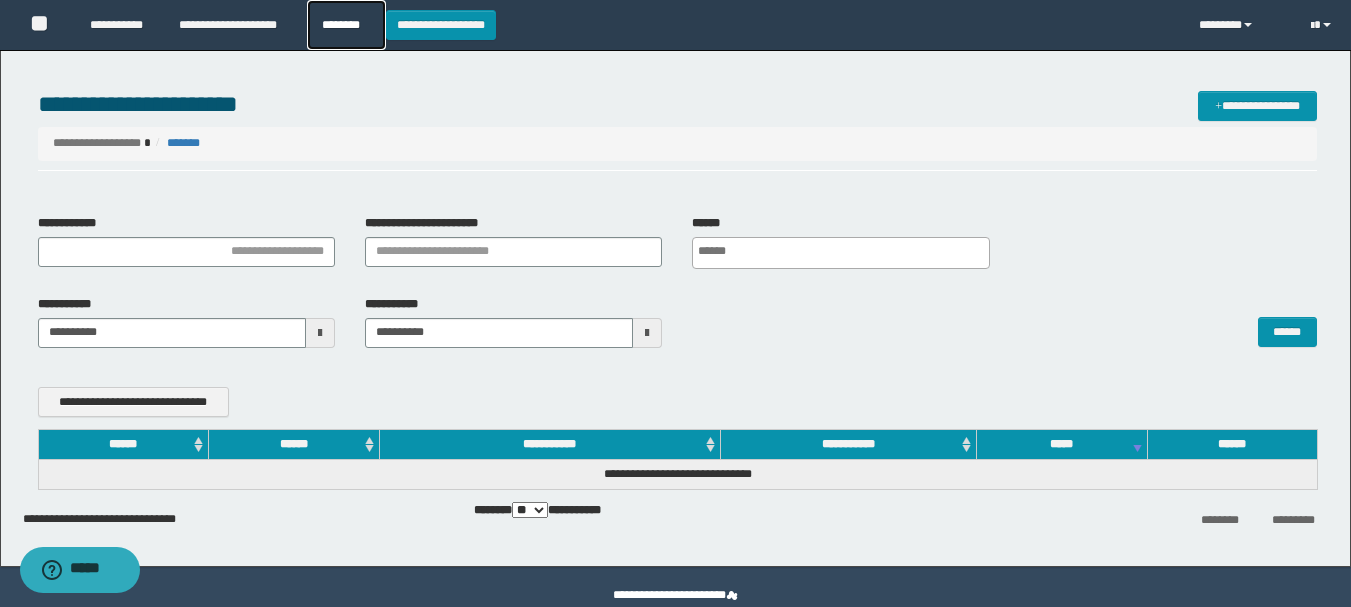 click on "********" at bounding box center (346, 25) 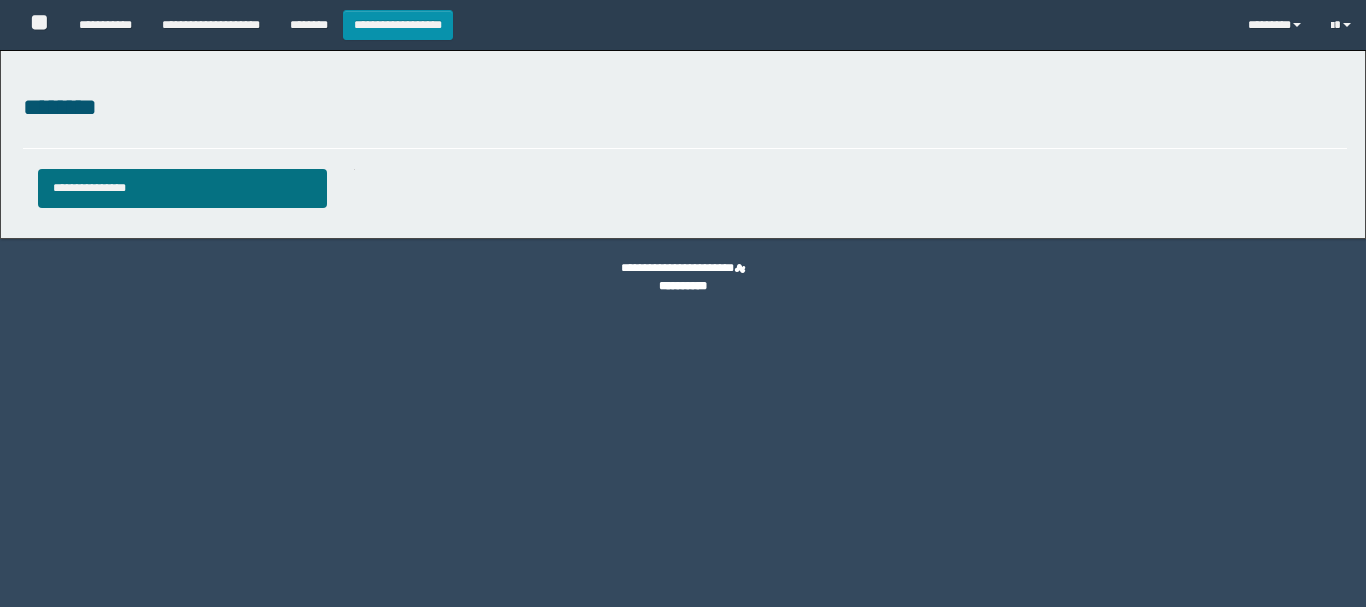 type 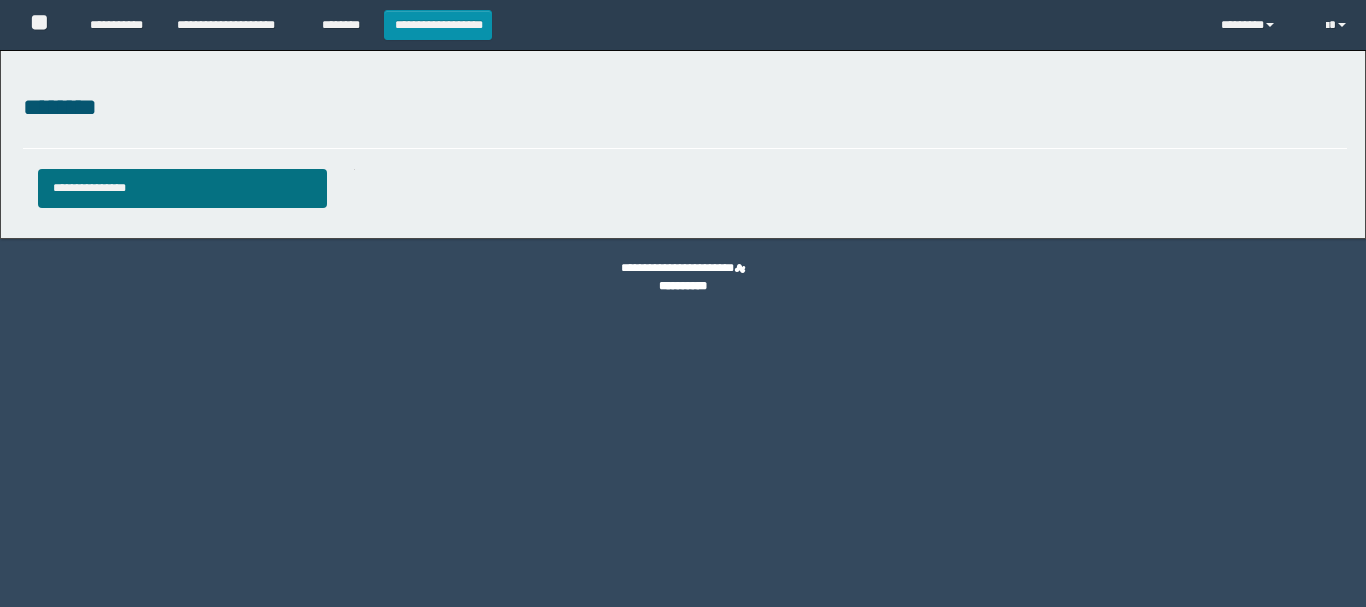 scroll, scrollTop: 0, scrollLeft: 0, axis: both 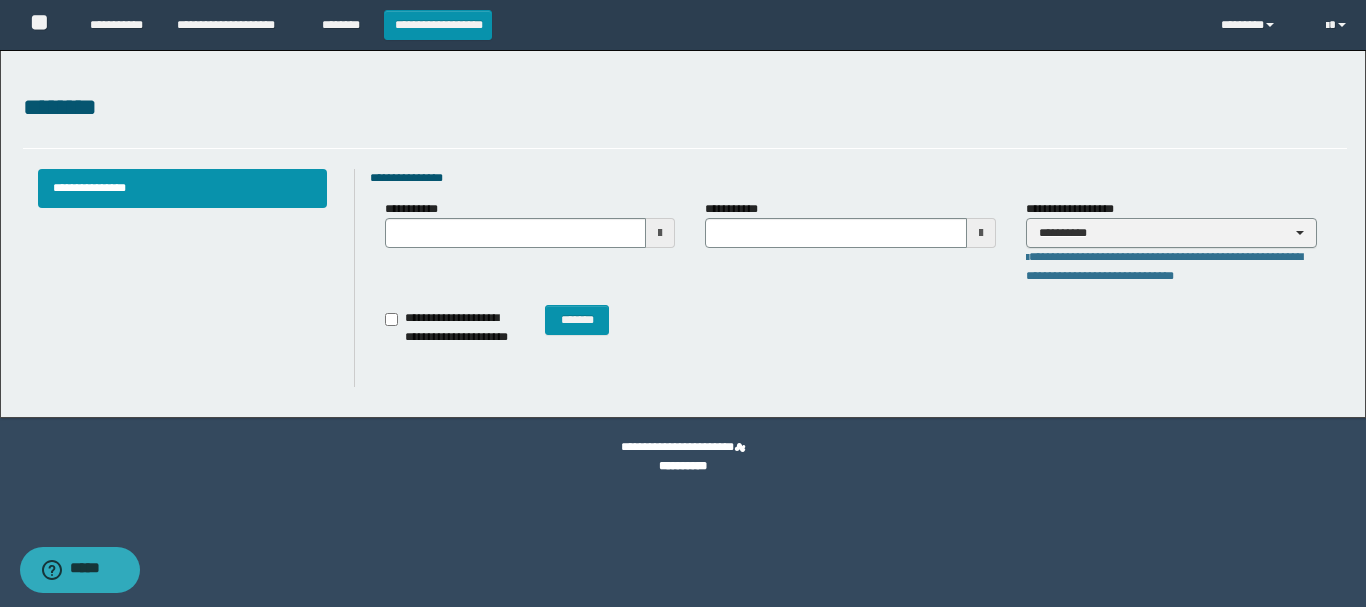 type 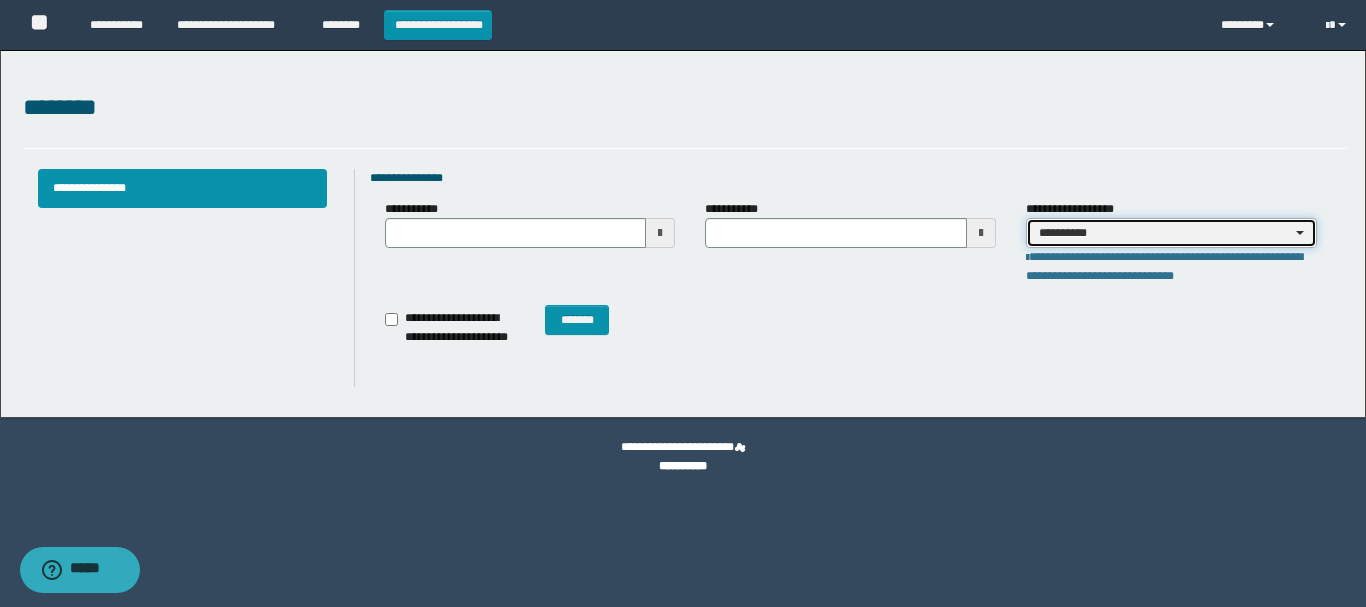 click on "**********" at bounding box center [1171, 233] 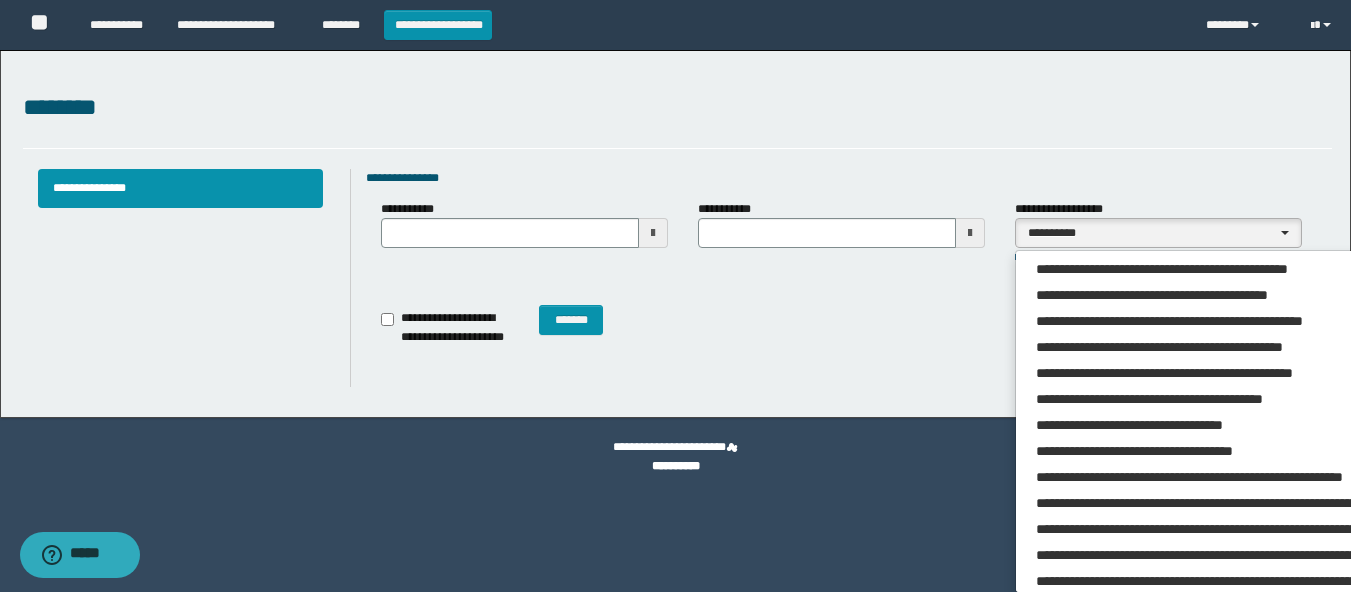 click on "**********" at bounding box center (841, 288) 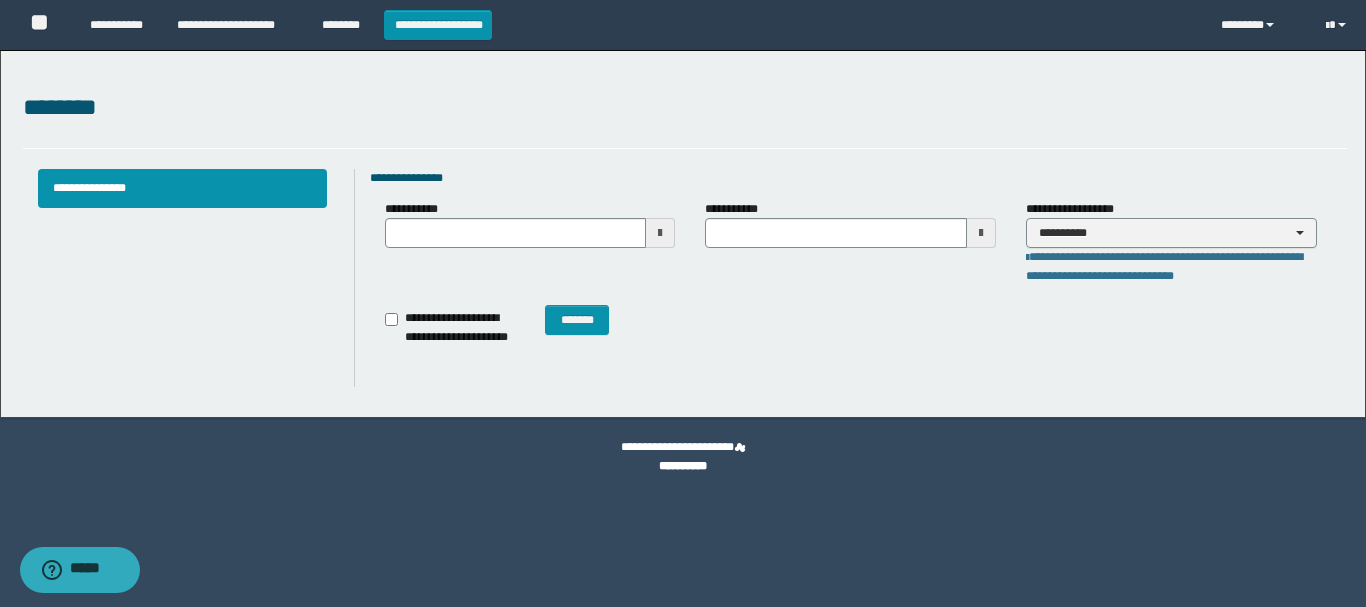 type 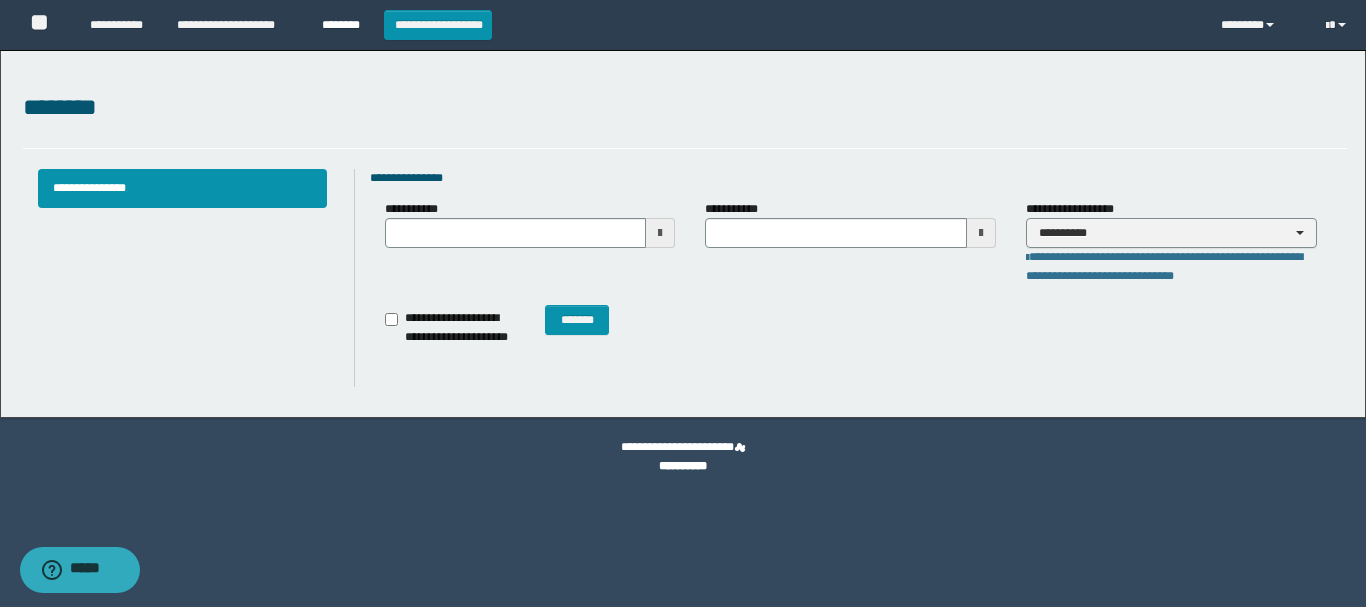 click on "********" at bounding box center [345, 25] 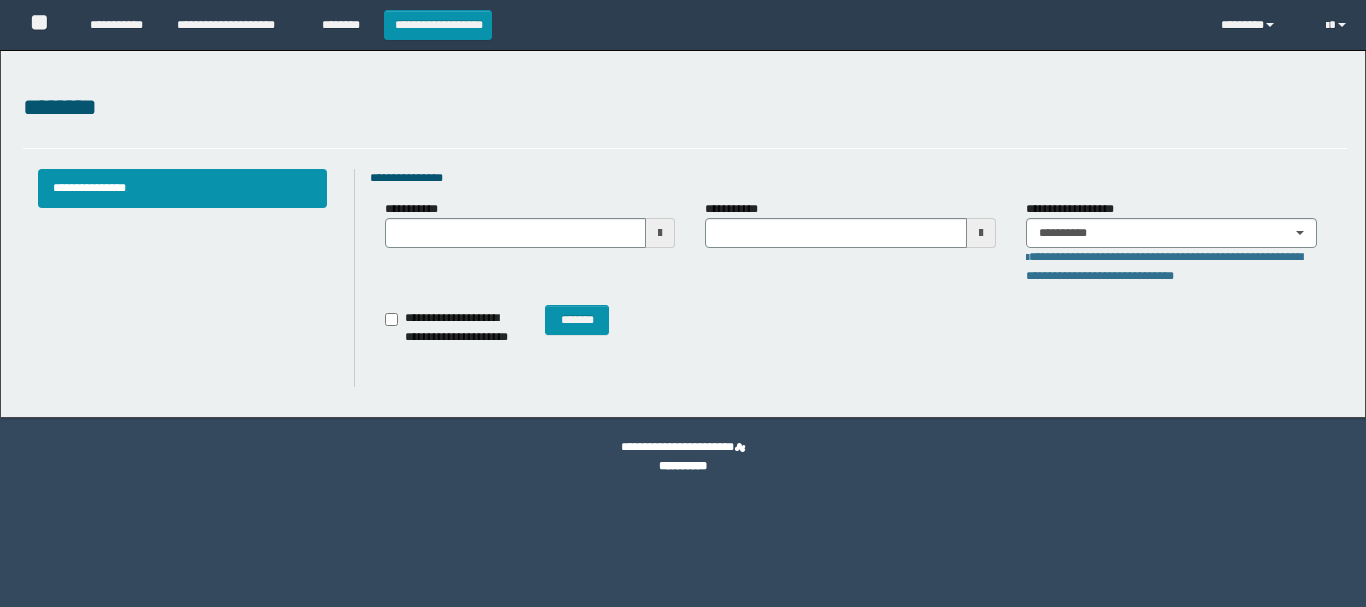 scroll, scrollTop: 0, scrollLeft: 0, axis: both 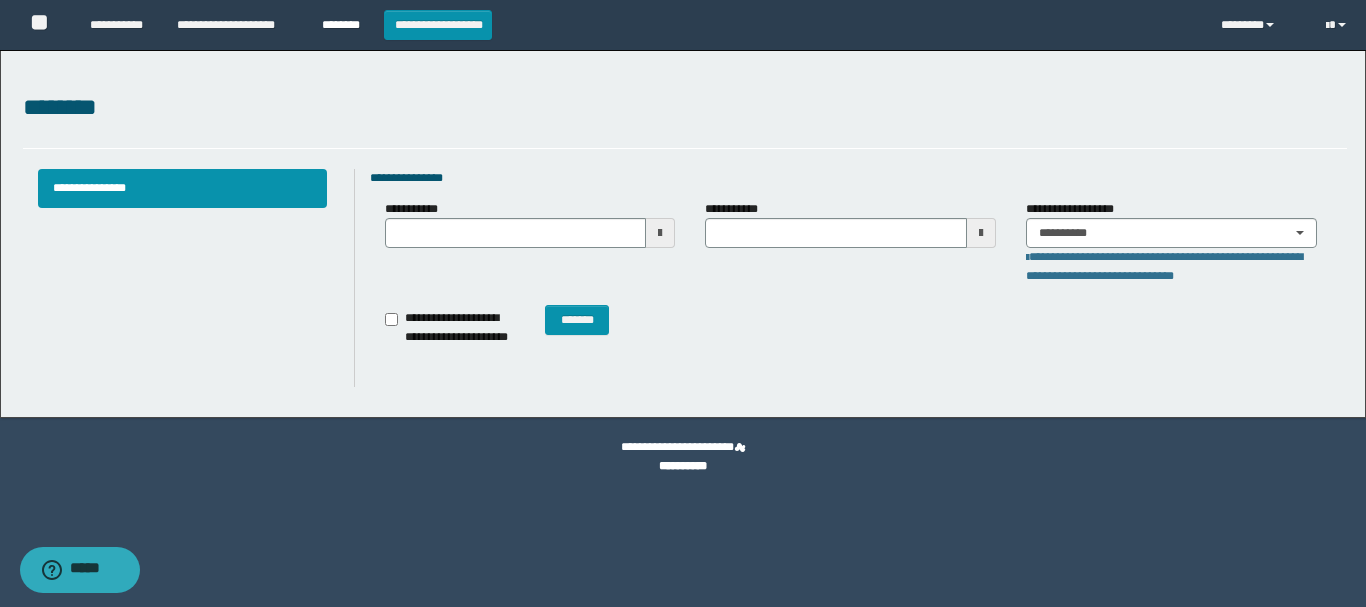 click on "********" at bounding box center (345, 25) 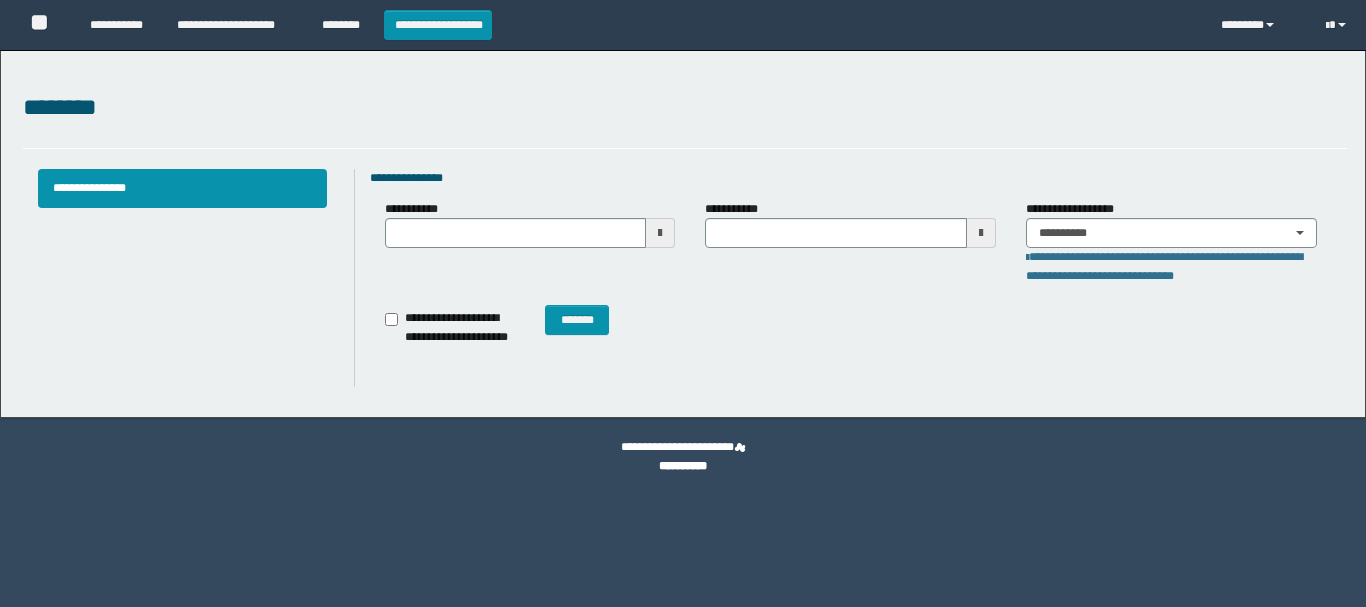 scroll, scrollTop: 0, scrollLeft: 0, axis: both 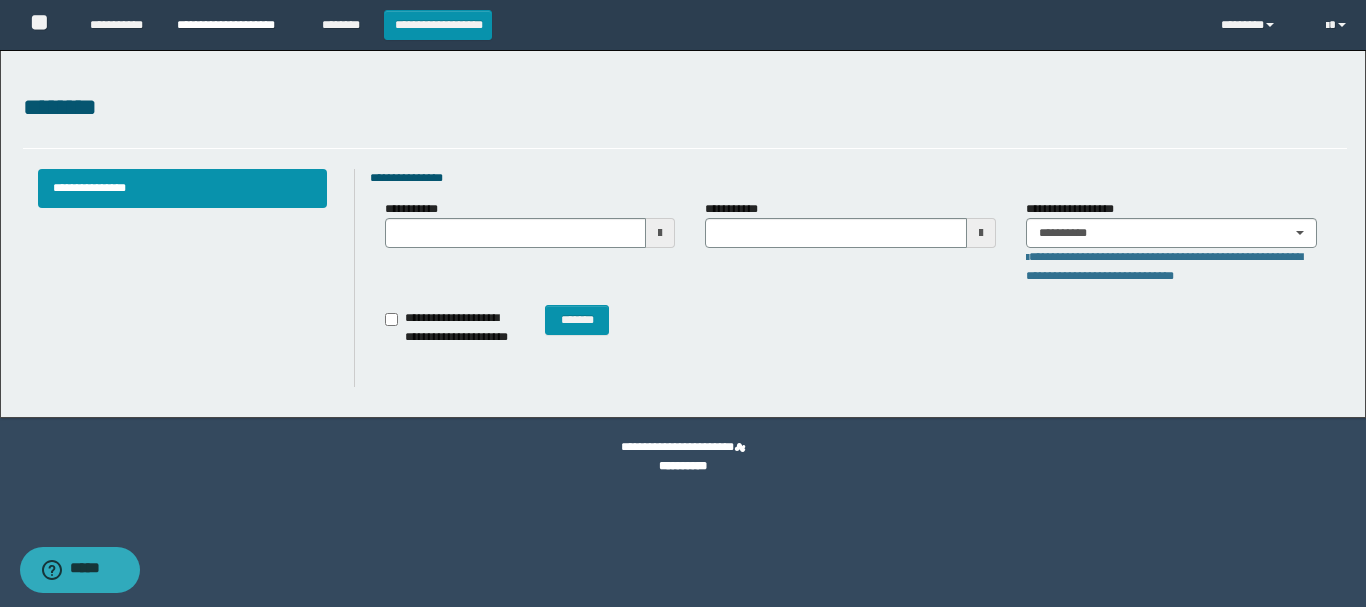 click on "**********" at bounding box center [234, 25] 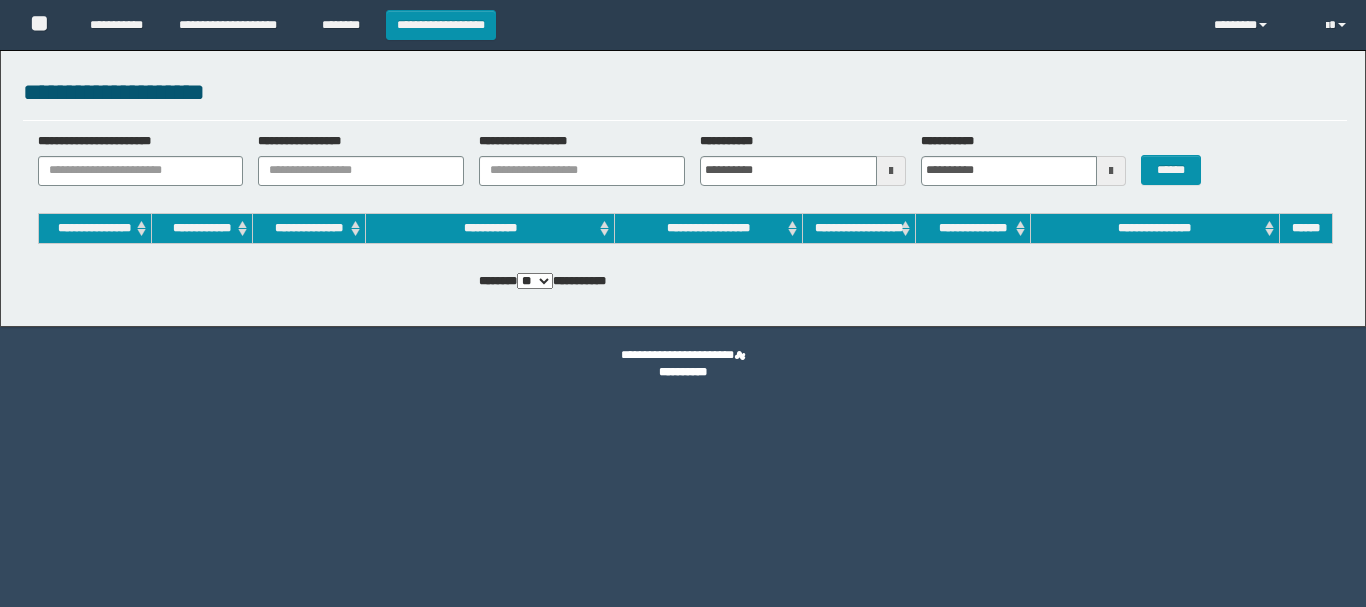 scroll, scrollTop: 0, scrollLeft: 0, axis: both 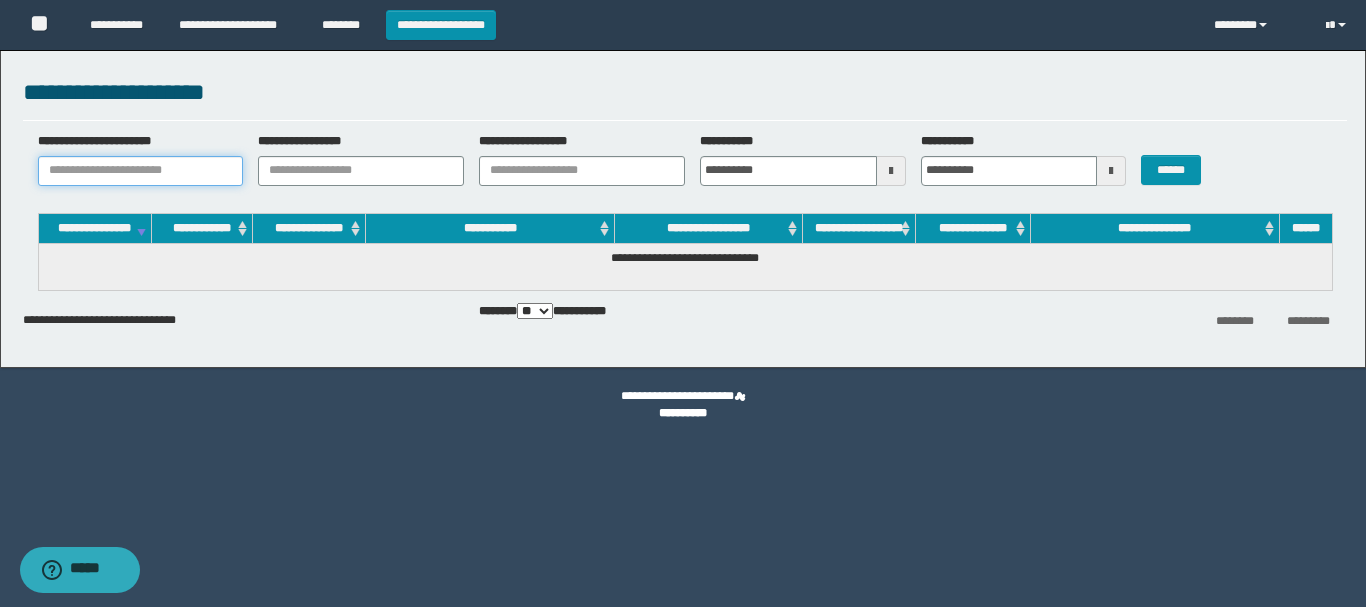 click on "**********" at bounding box center (141, 171) 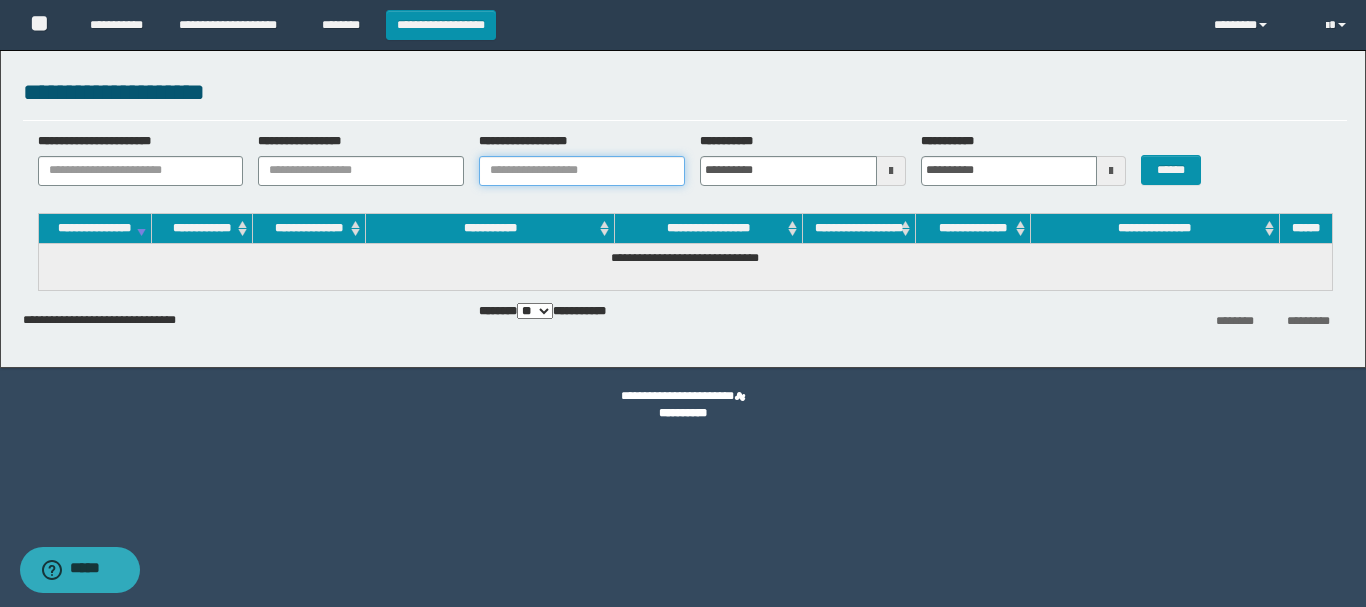 click on "**********" at bounding box center [582, 171] 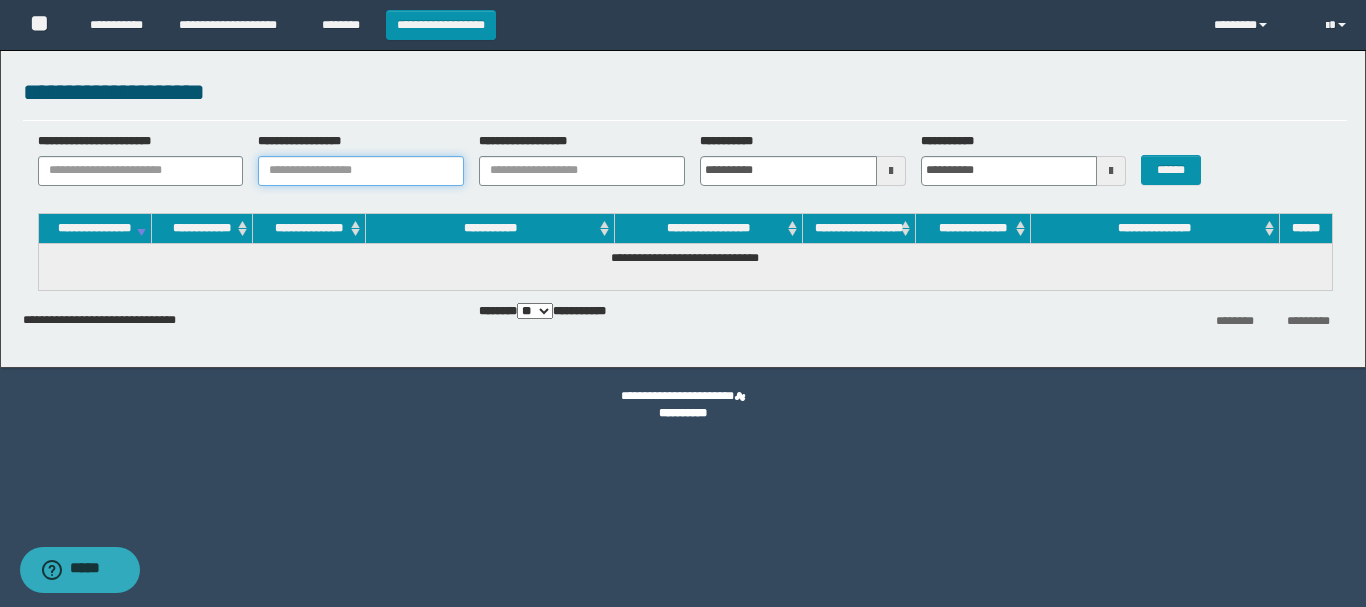 click on "**********" at bounding box center [361, 171] 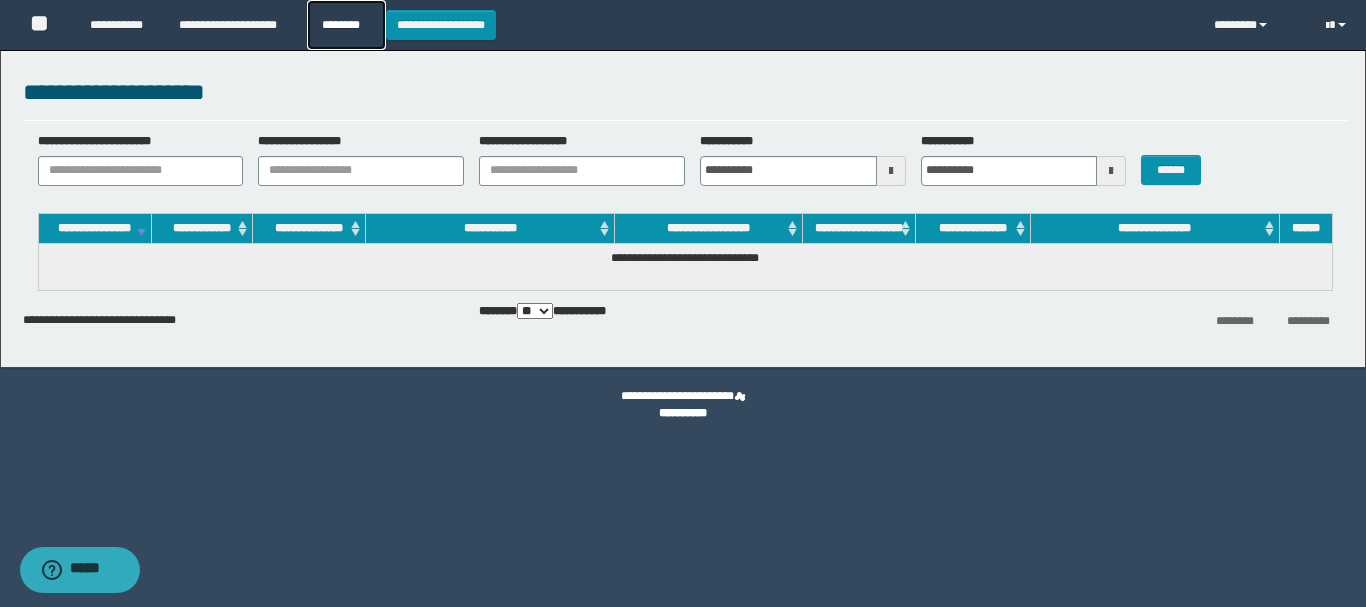 click on "********" at bounding box center (346, 25) 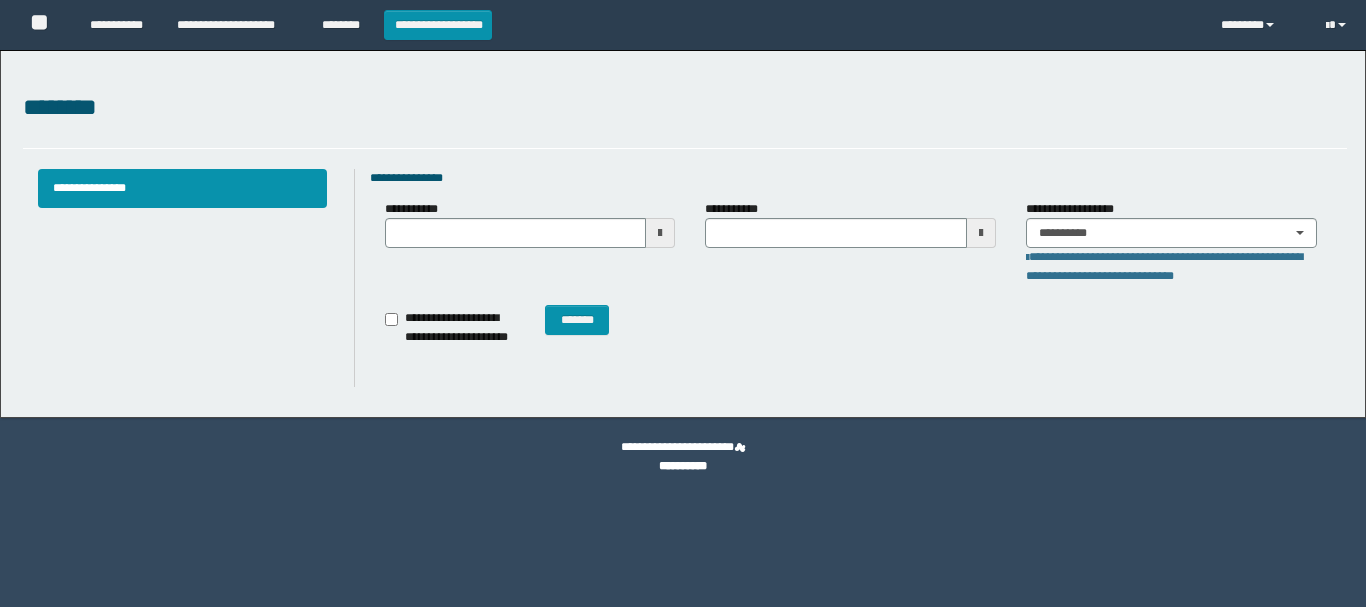 scroll, scrollTop: 0, scrollLeft: 0, axis: both 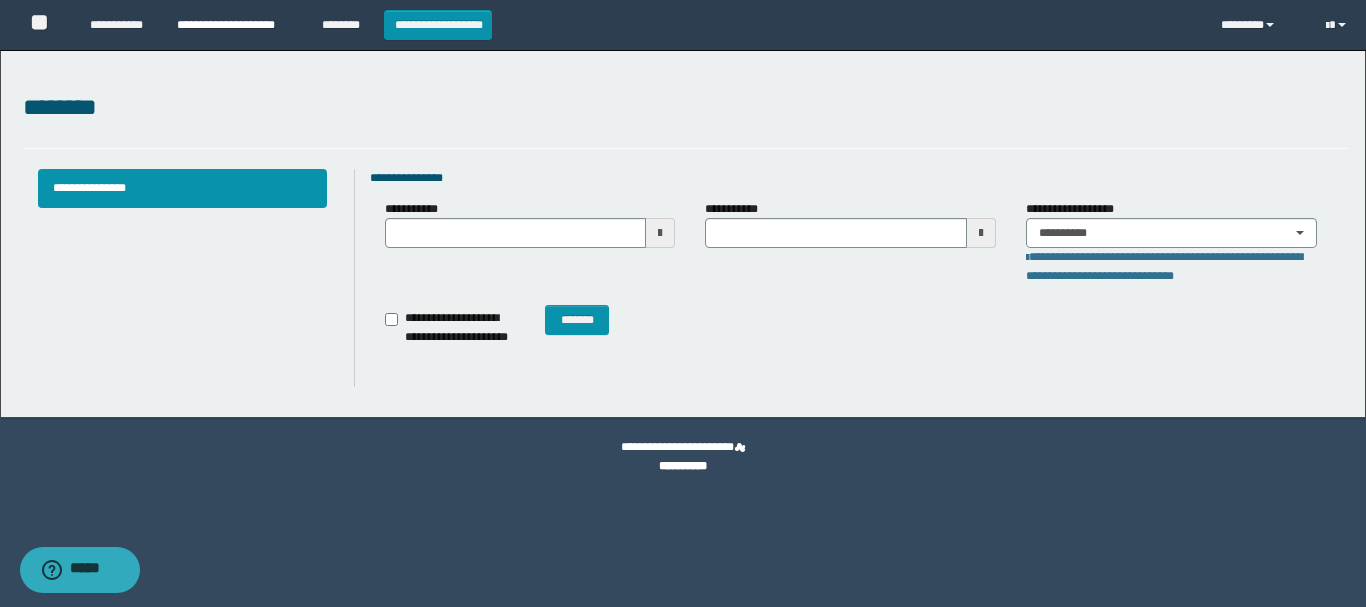 click on "**********" at bounding box center [234, 25] 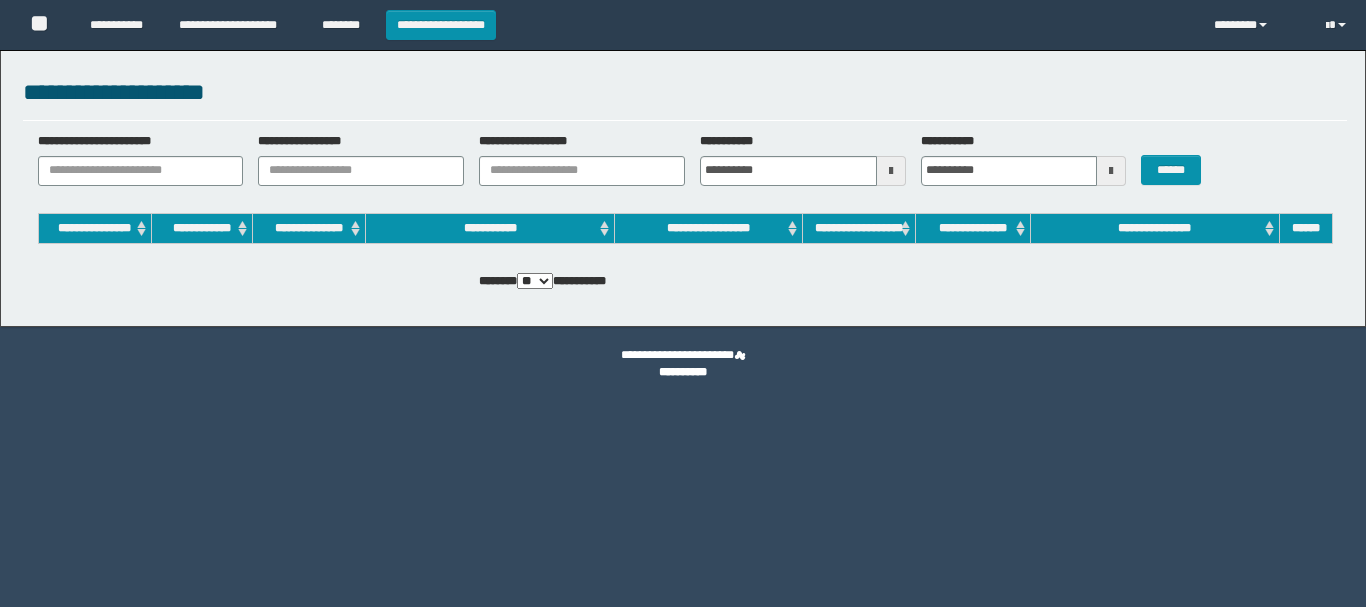 scroll, scrollTop: 0, scrollLeft: 0, axis: both 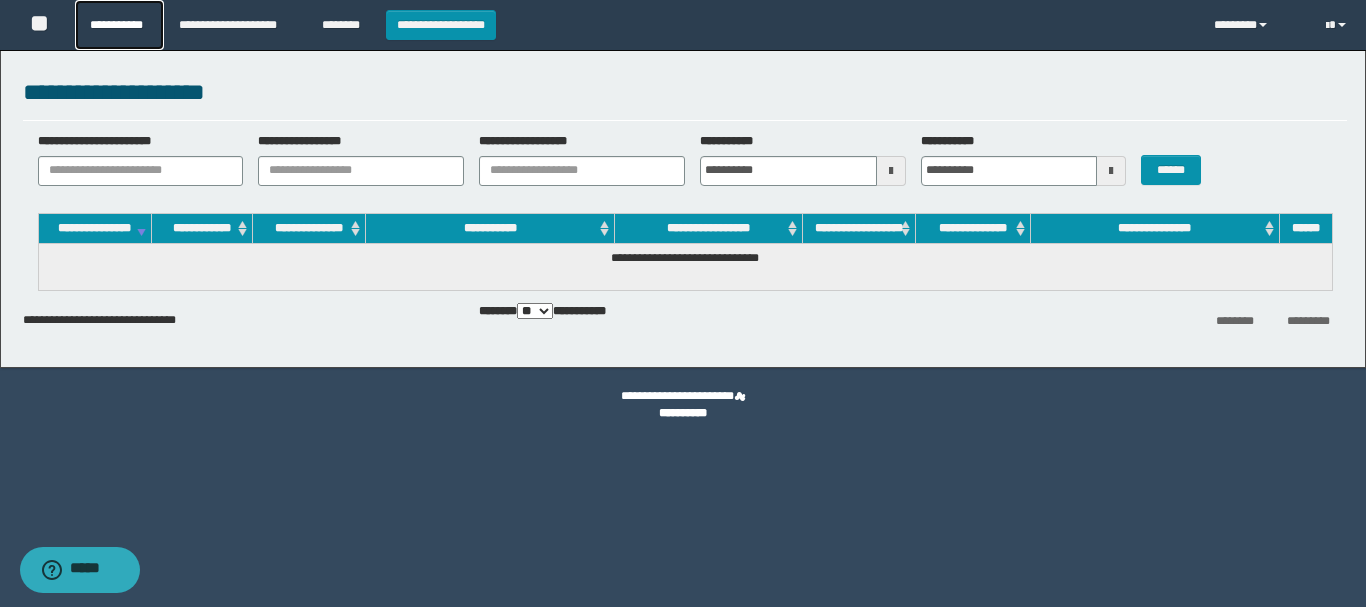 click on "**********" at bounding box center (119, 25) 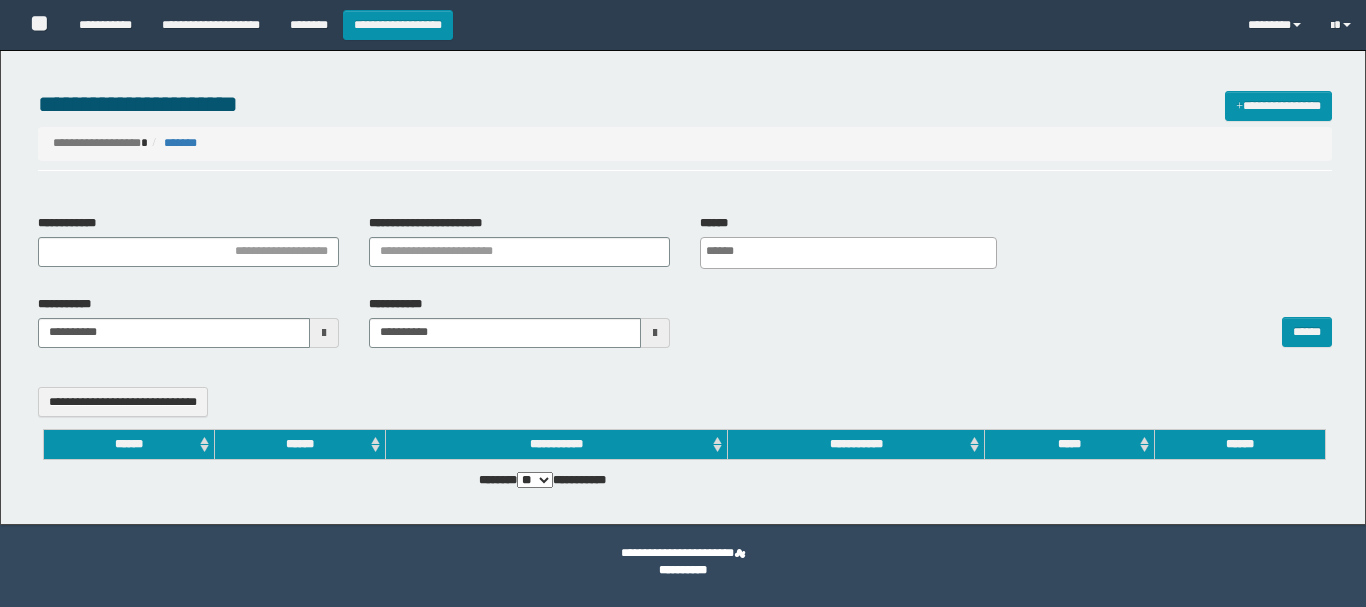 select 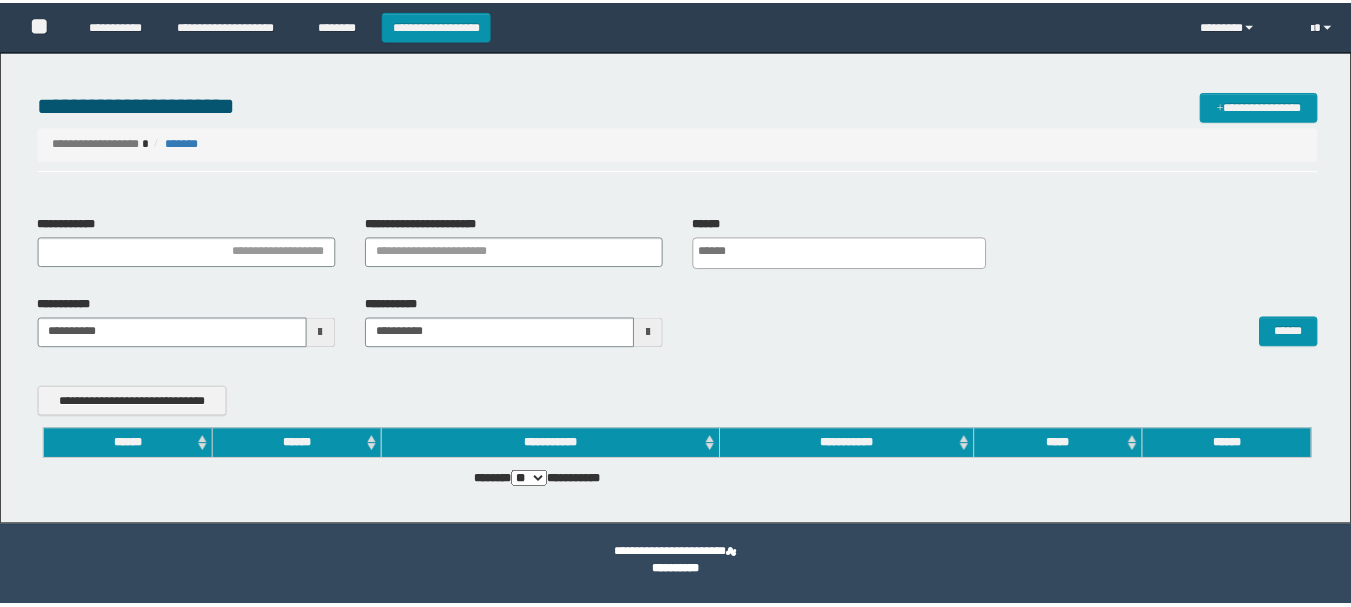 scroll, scrollTop: 0, scrollLeft: 0, axis: both 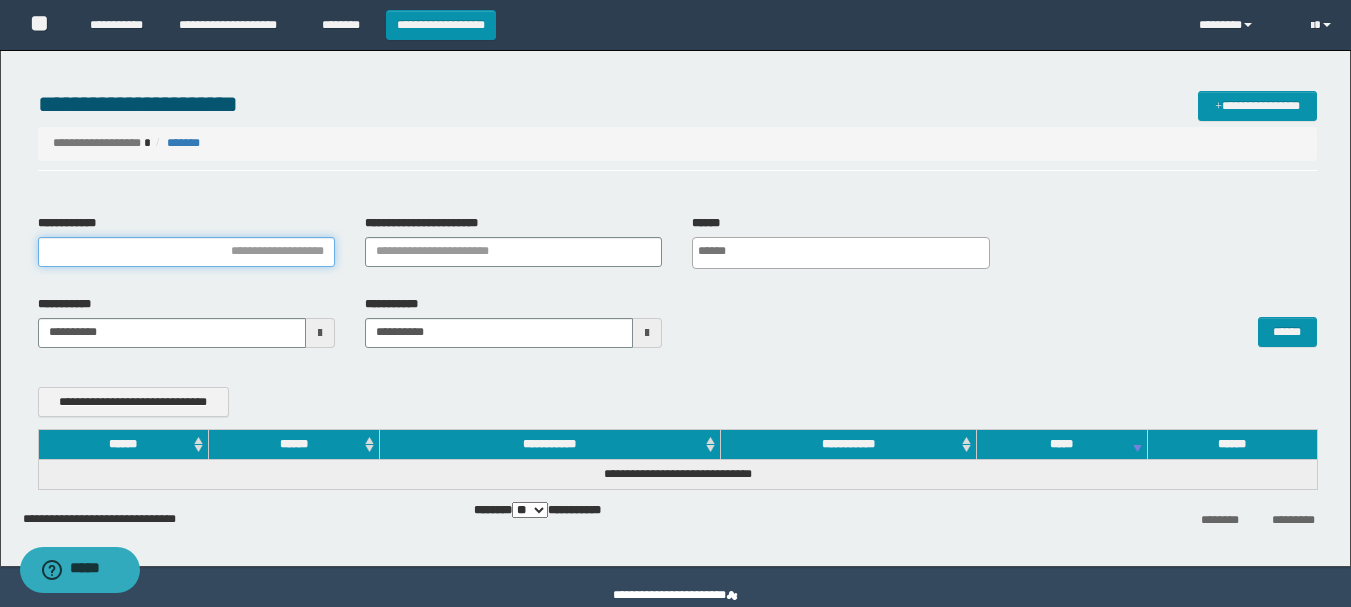 click on "**********" at bounding box center (186, 252) 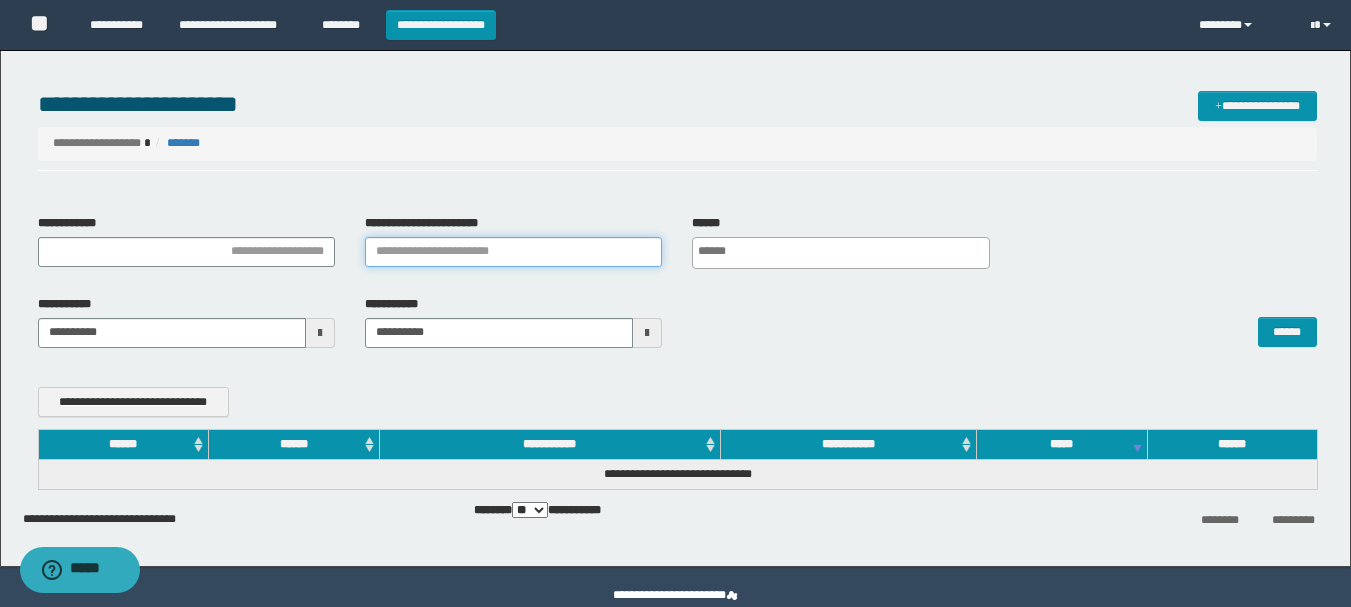 click on "**********" at bounding box center (513, 252) 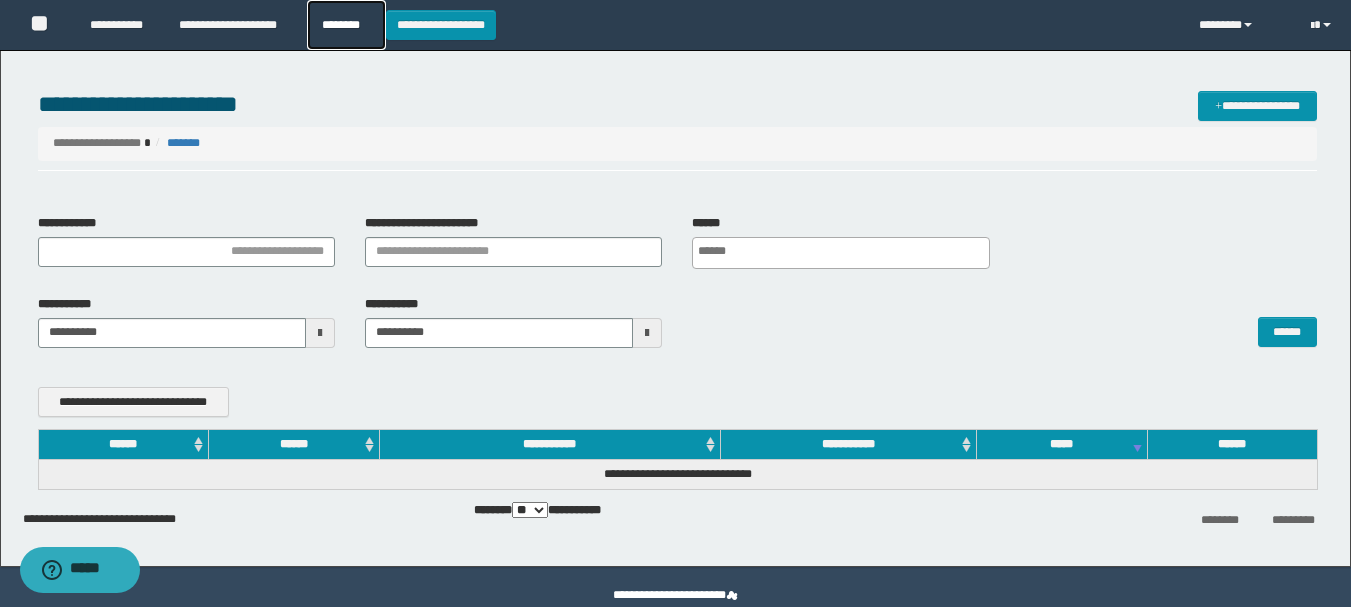 click on "********" at bounding box center [346, 25] 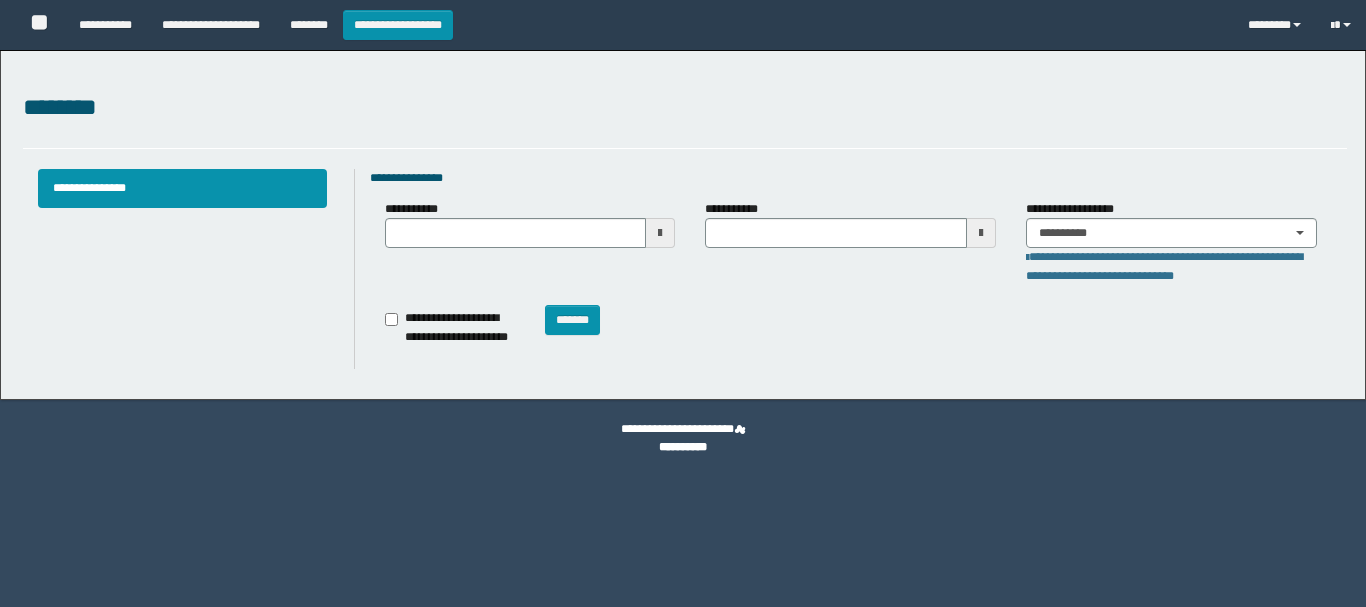 scroll, scrollTop: 0, scrollLeft: 0, axis: both 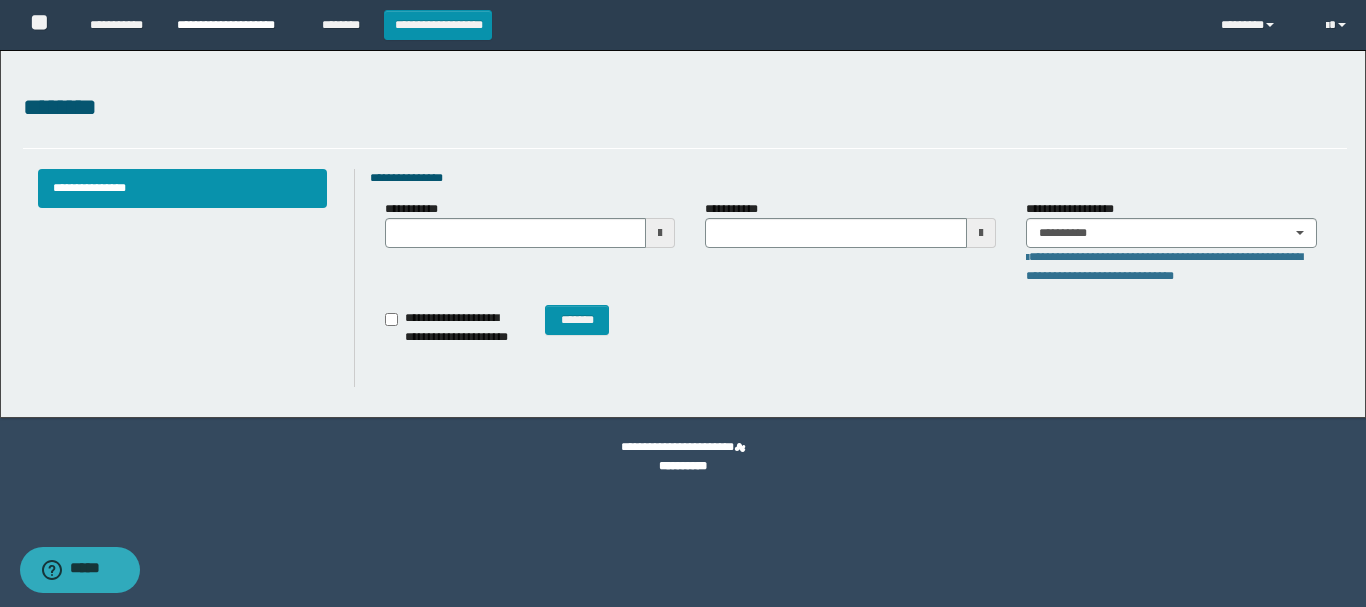 click on "**********" at bounding box center (234, 25) 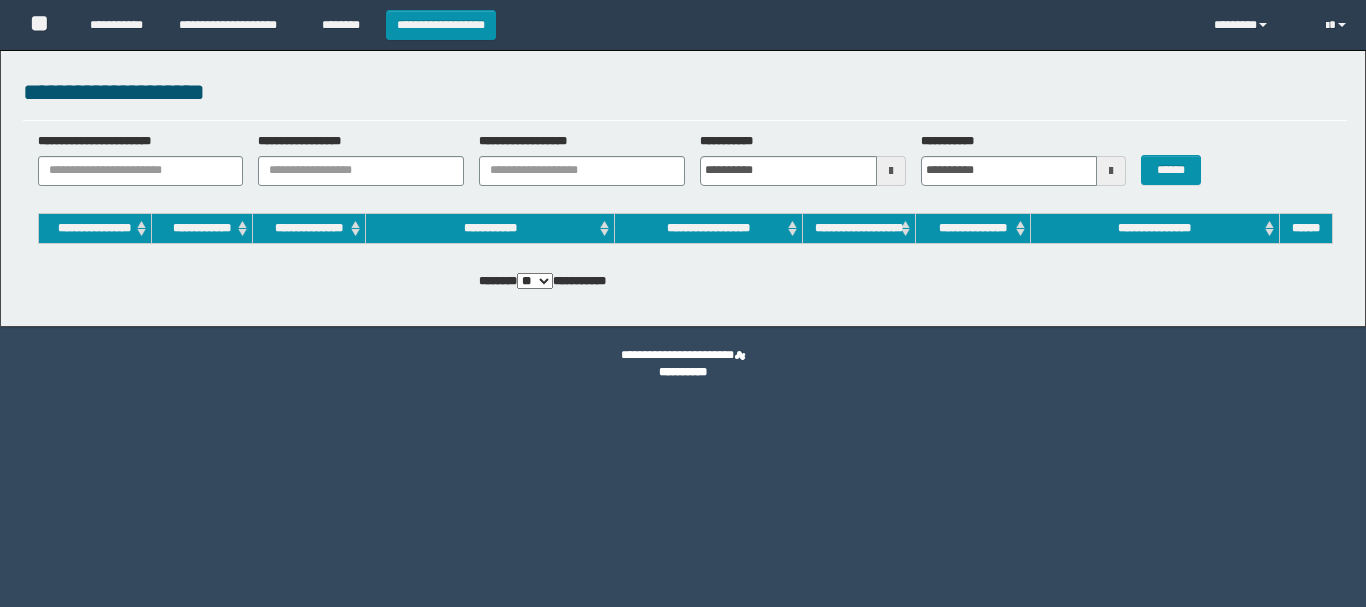 scroll, scrollTop: 0, scrollLeft: 0, axis: both 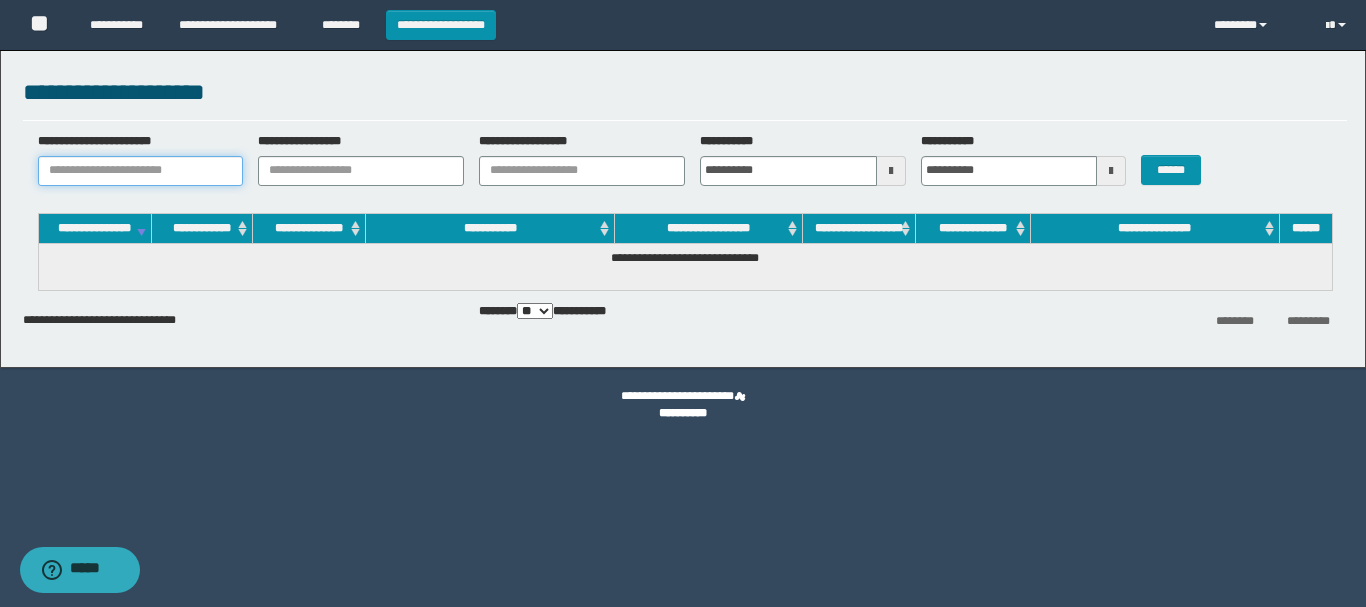 click on "**********" at bounding box center (141, 171) 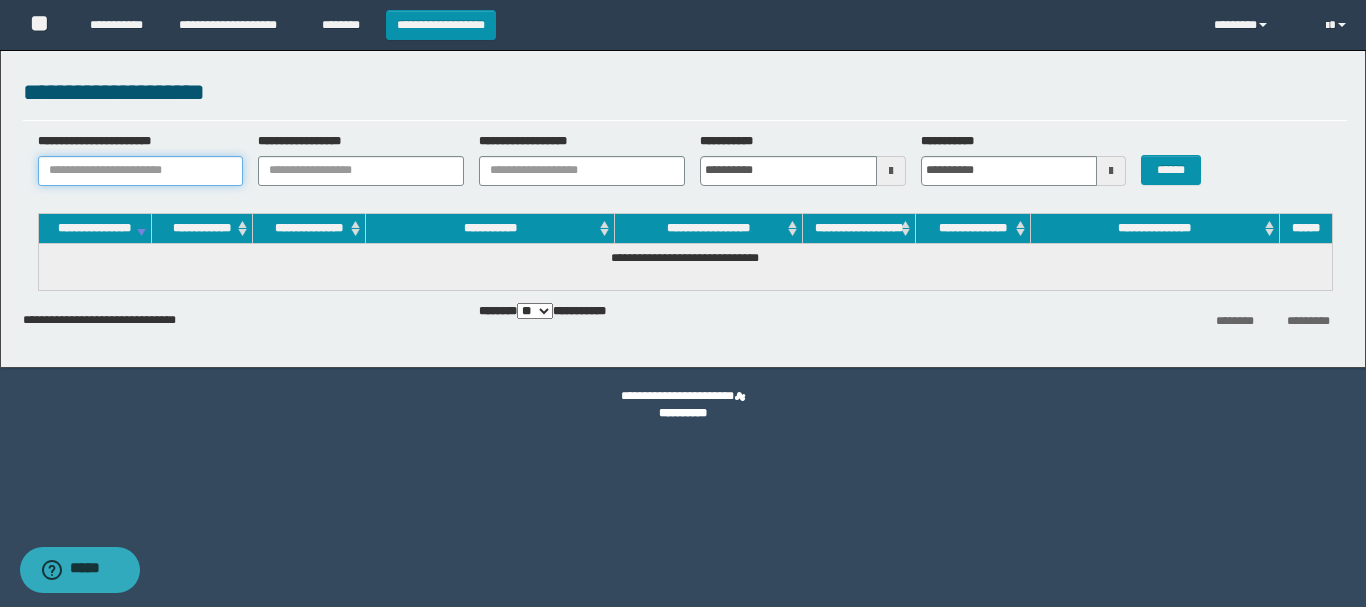 paste on "**********" 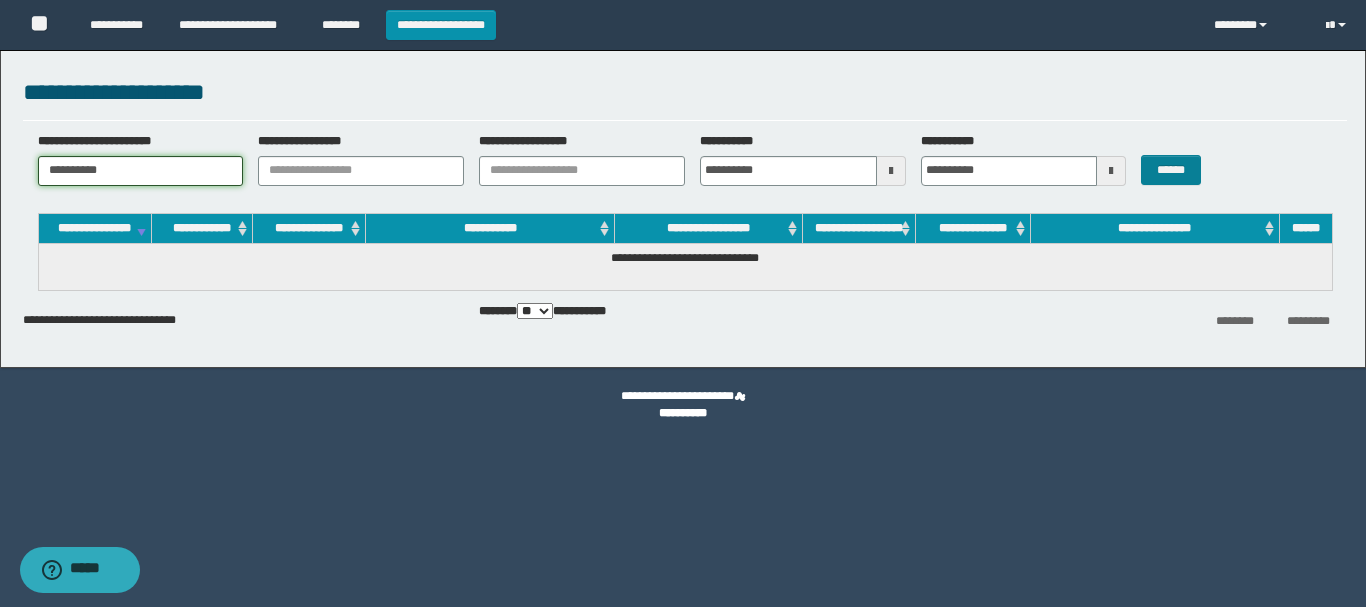 type on "**********" 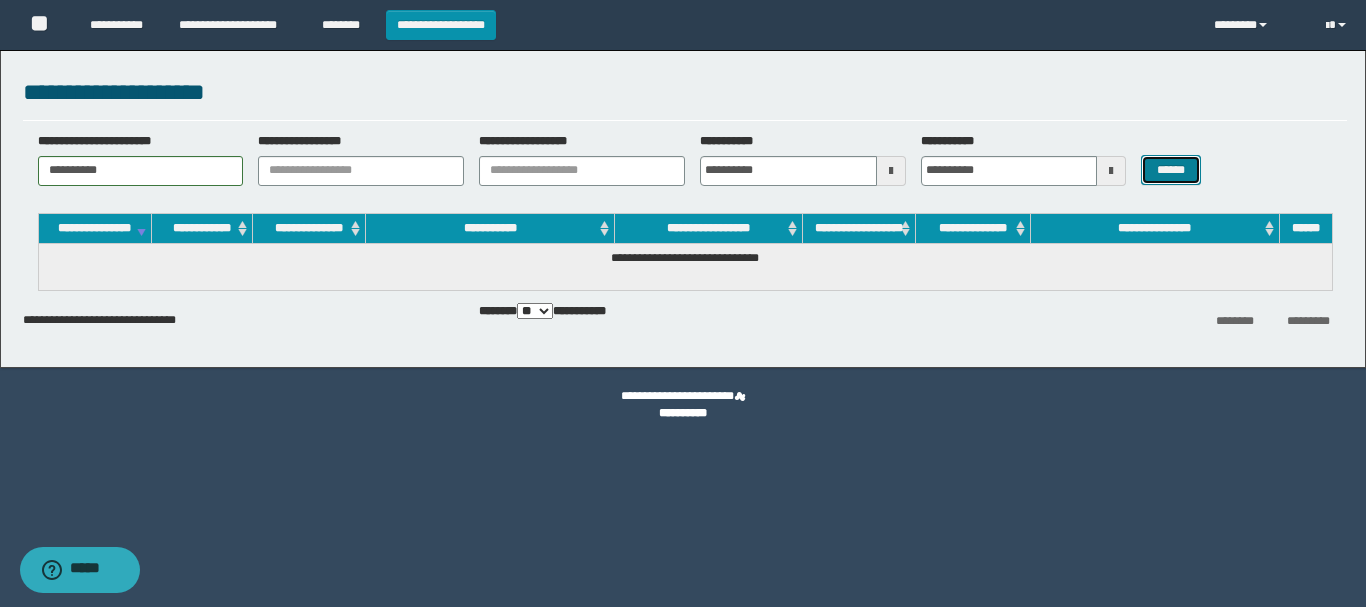 click on "******" at bounding box center (1170, 170) 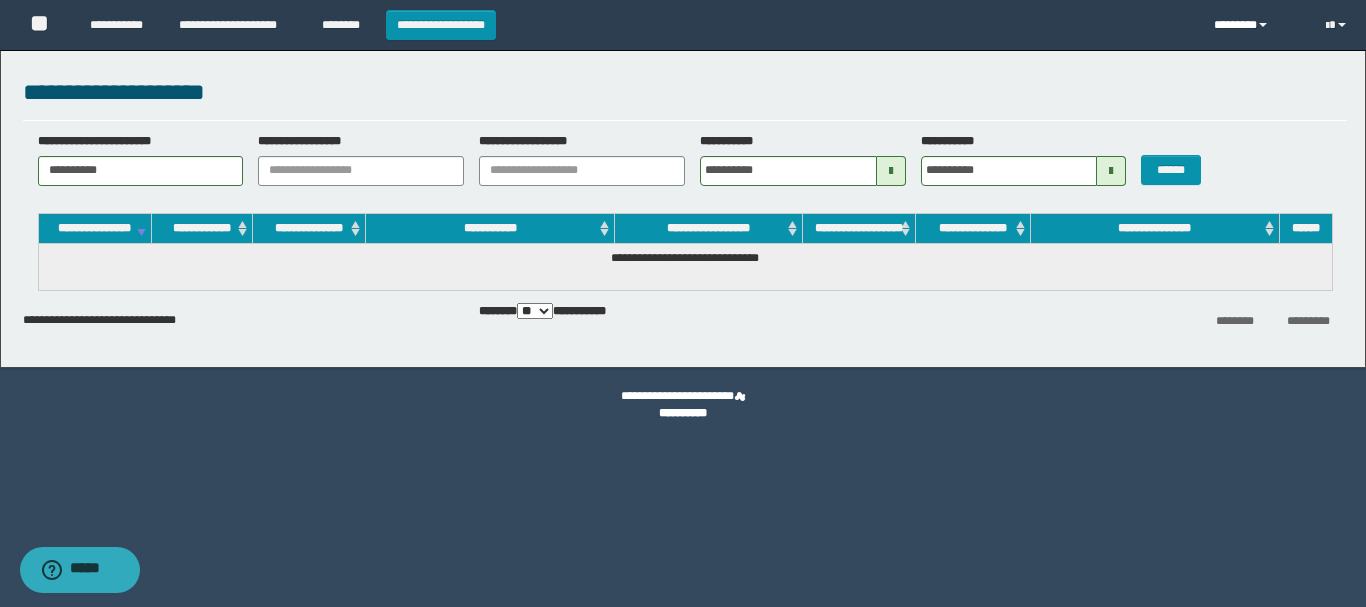 click on "********" at bounding box center (1255, 25) 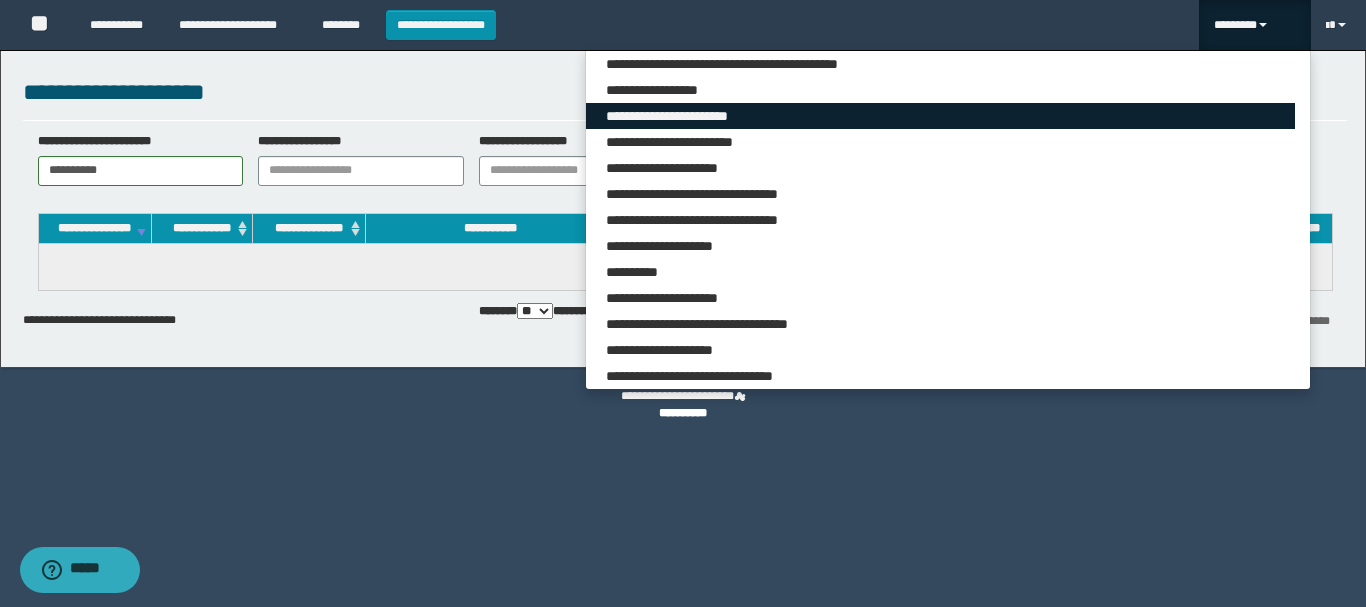 scroll, scrollTop: 5465, scrollLeft: 0, axis: vertical 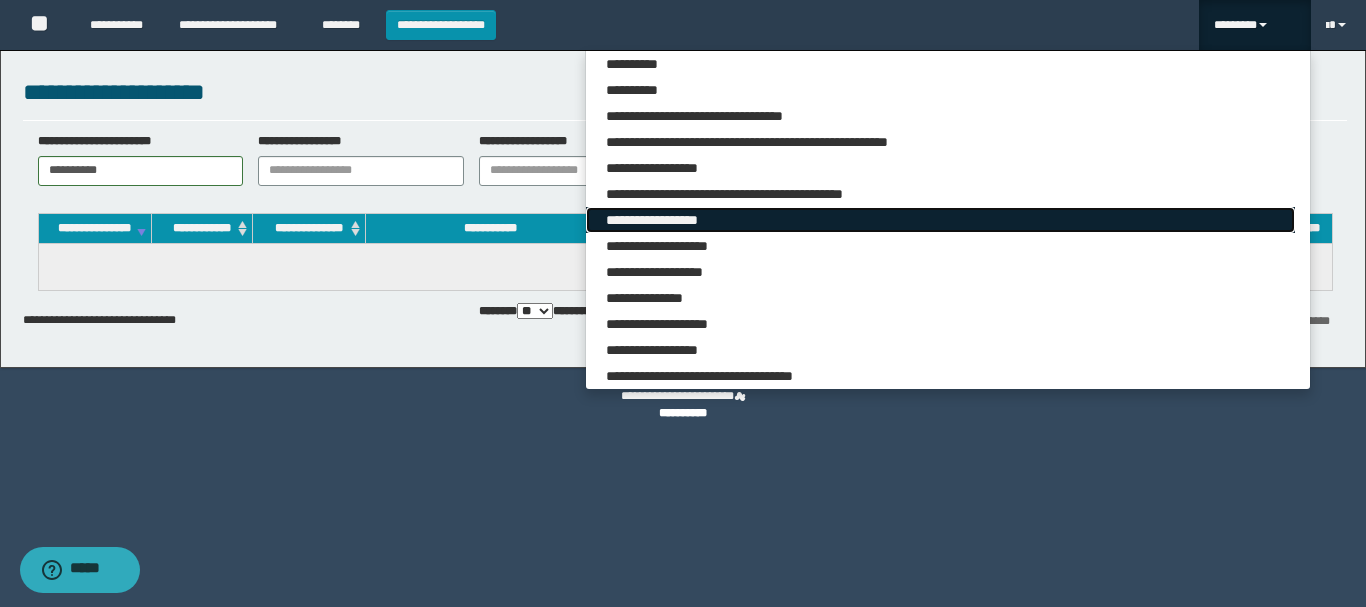 click on "**********" at bounding box center (940, 220) 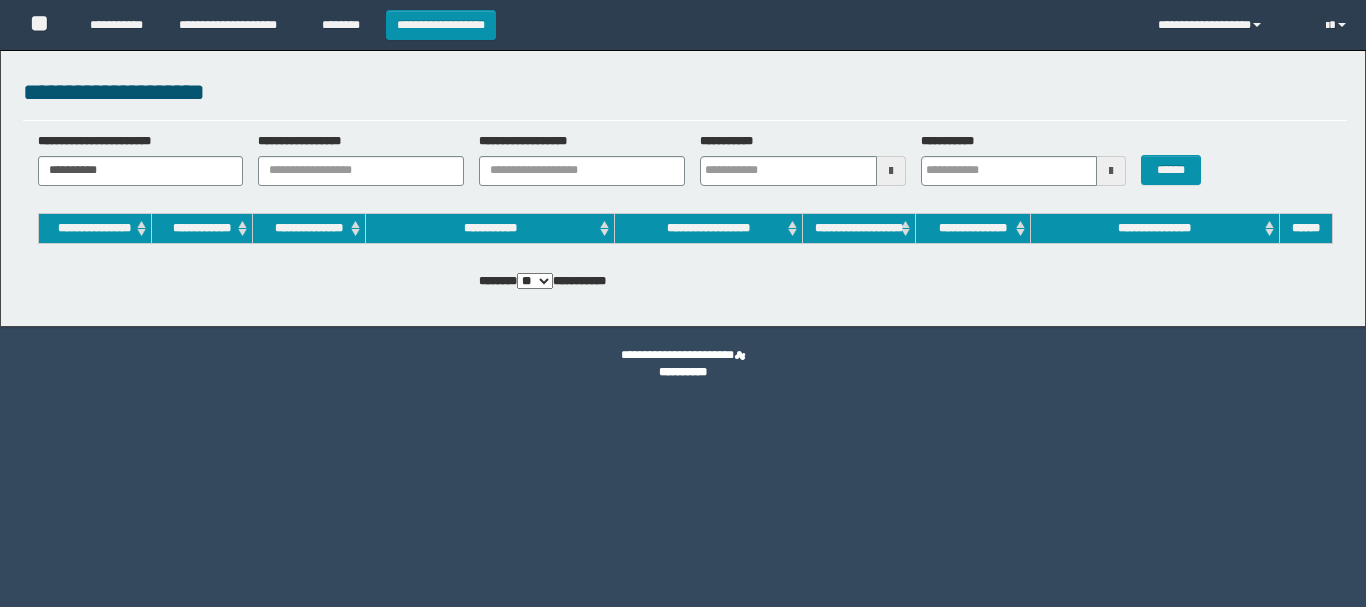scroll, scrollTop: 0, scrollLeft: 0, axis: both 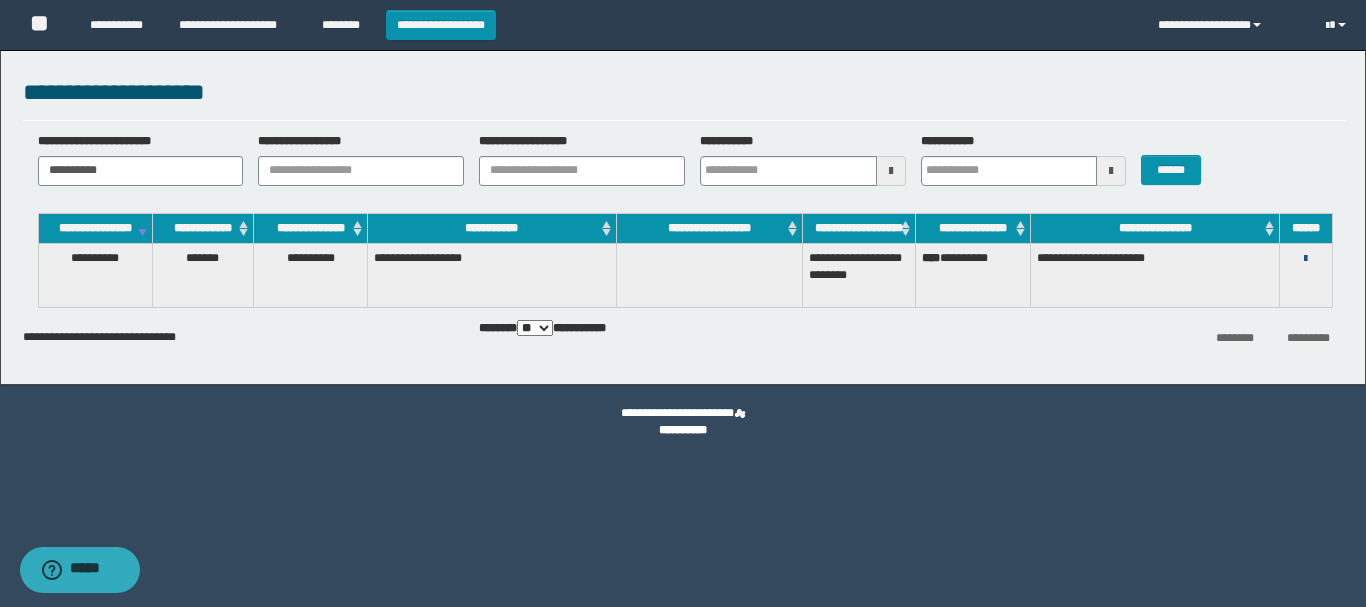 click at bounding box center [1305, 259] 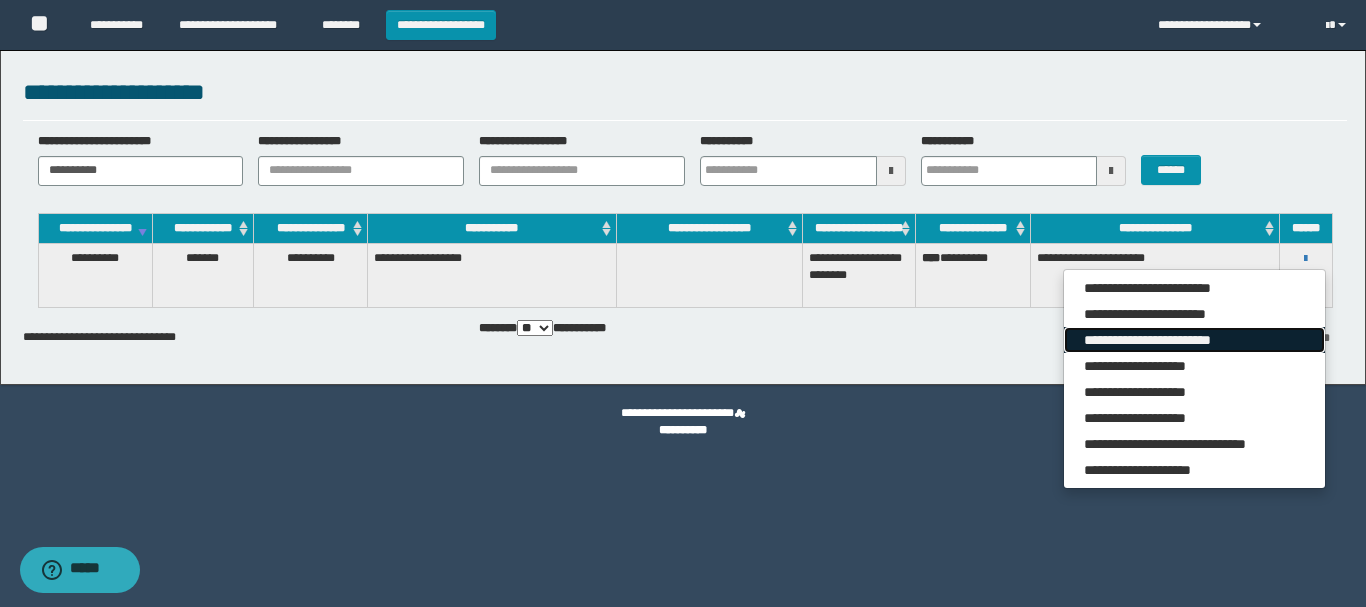 click on "**********" at bounding box center (1194, 340) 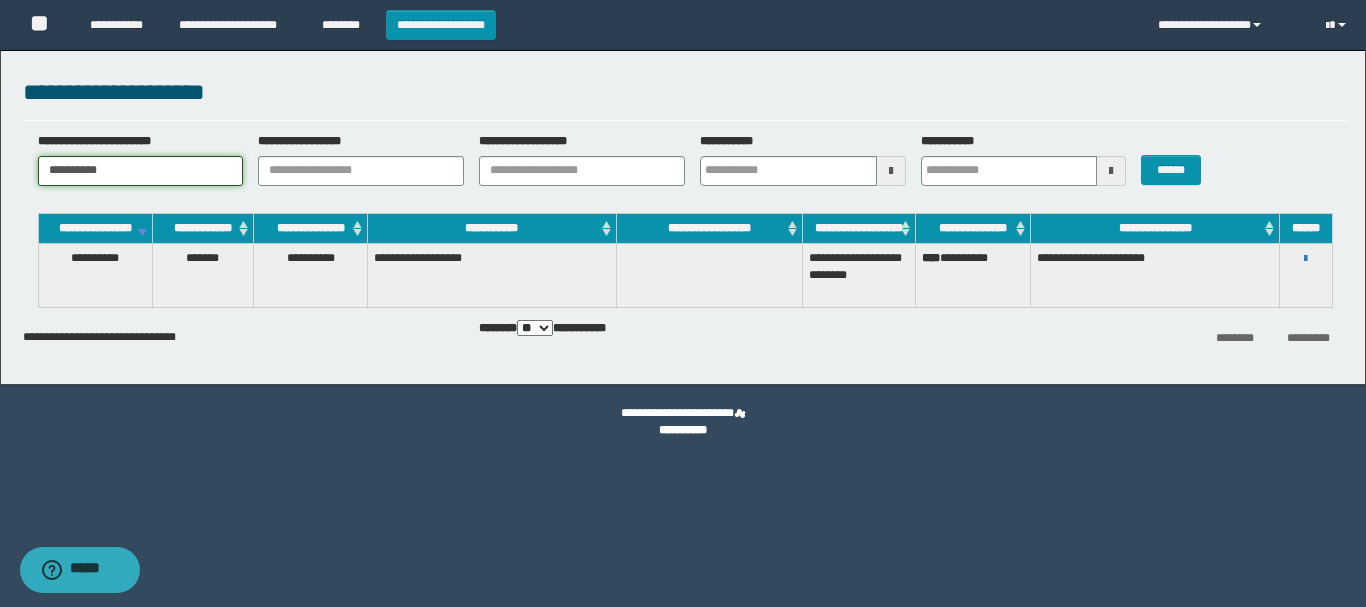 drag, startPoint x: 138, startPoint y: 160, endPoint x: 0, endPoint y: 187, distance: 140.6165 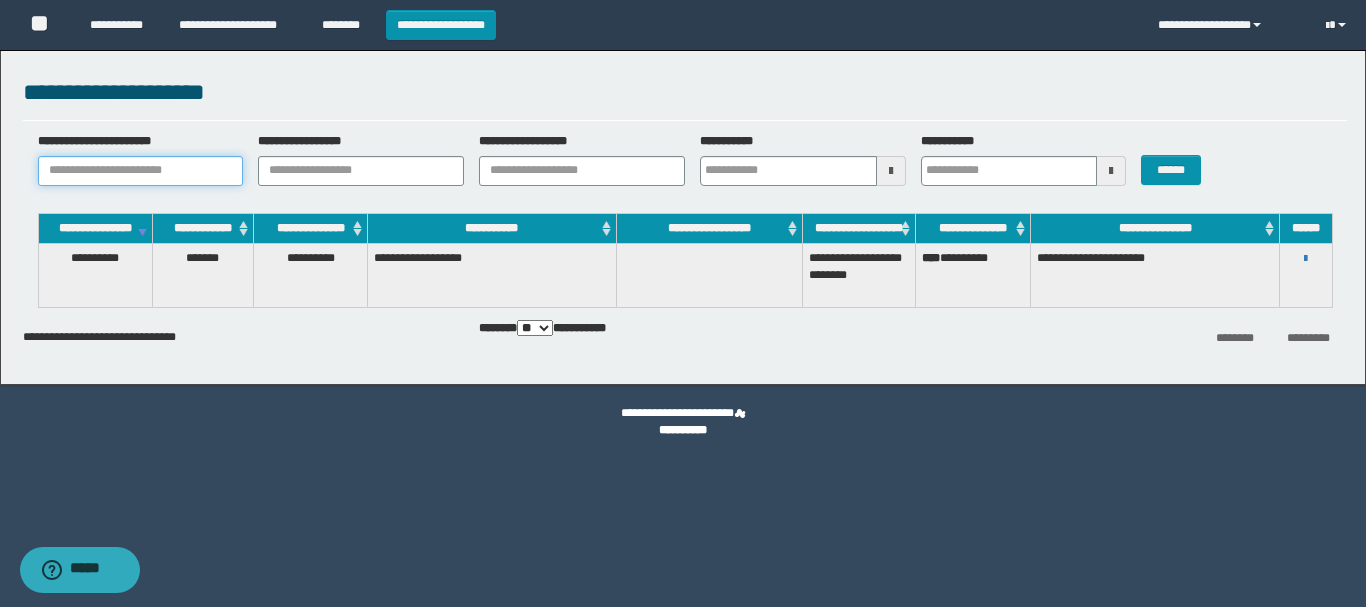 paste on "**********" 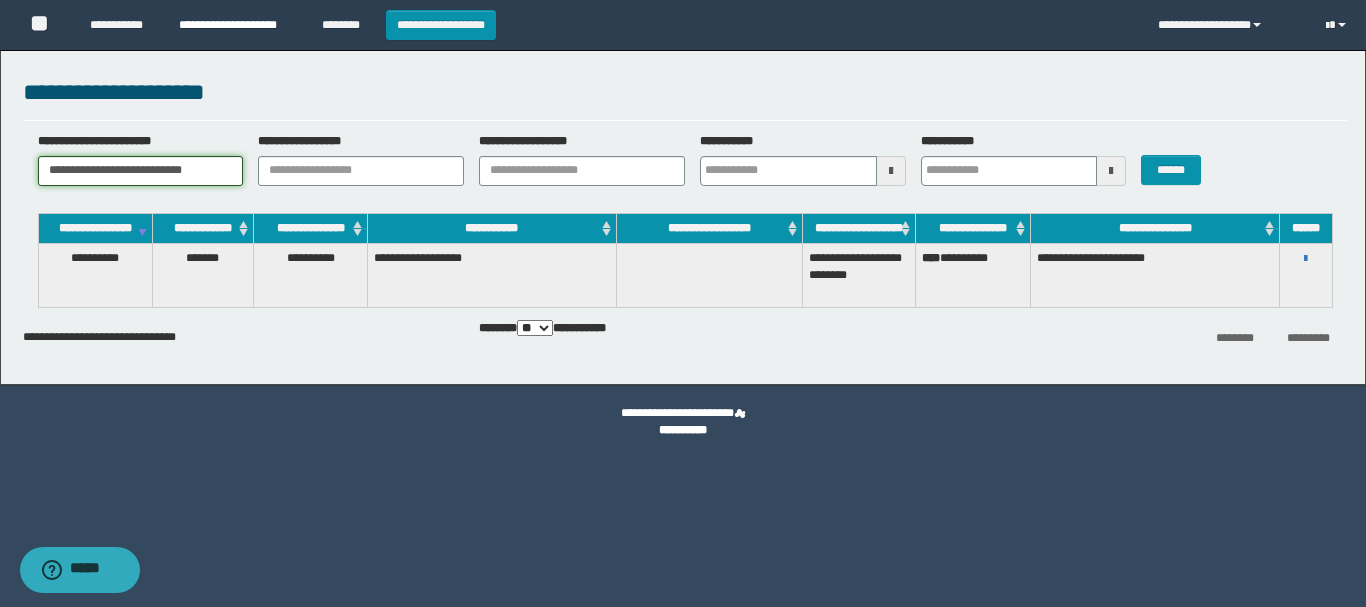 type on "**********" 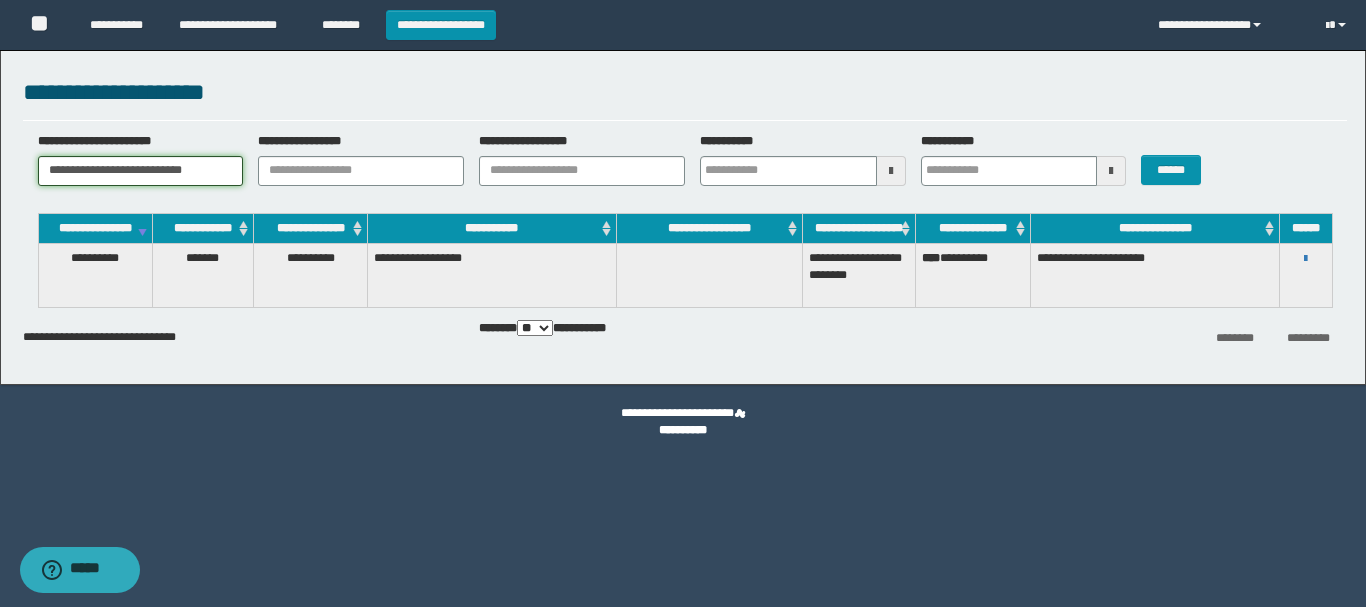 drag, startPoint x: 214, startPoint y: 177, endPoint x: 0, endPoint y: 161, distance: 214.59729 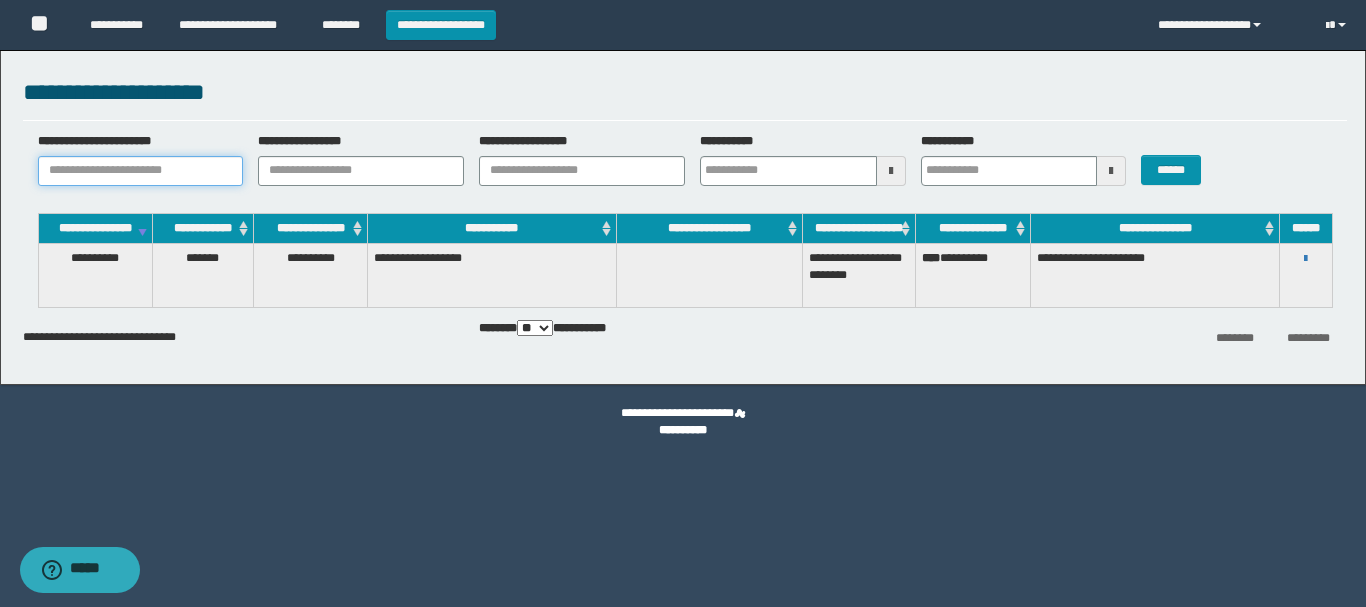 paste on "********" 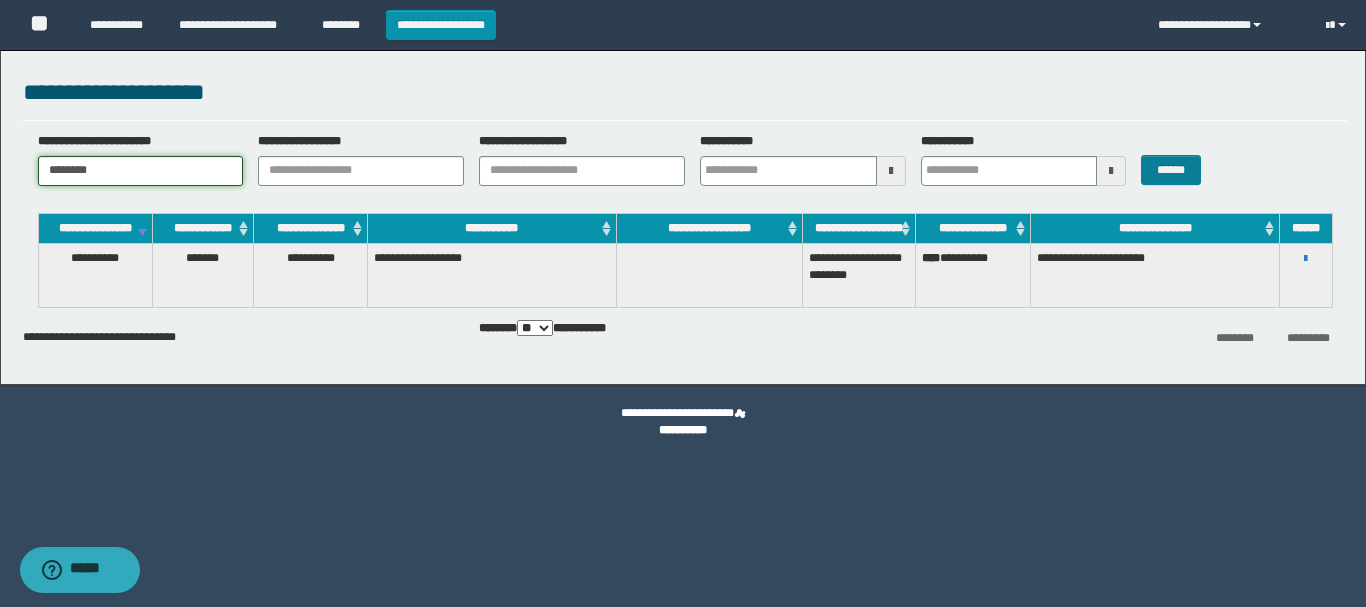 type on "********" 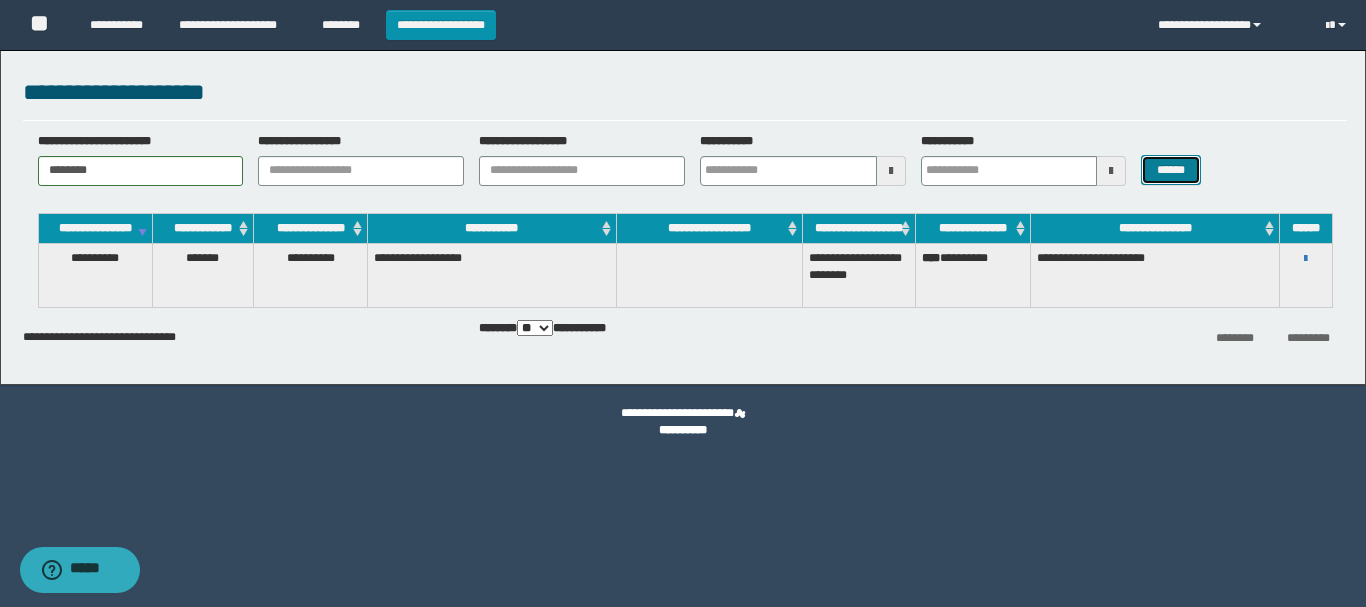 click on "******" at bounding box center [1170, 170] 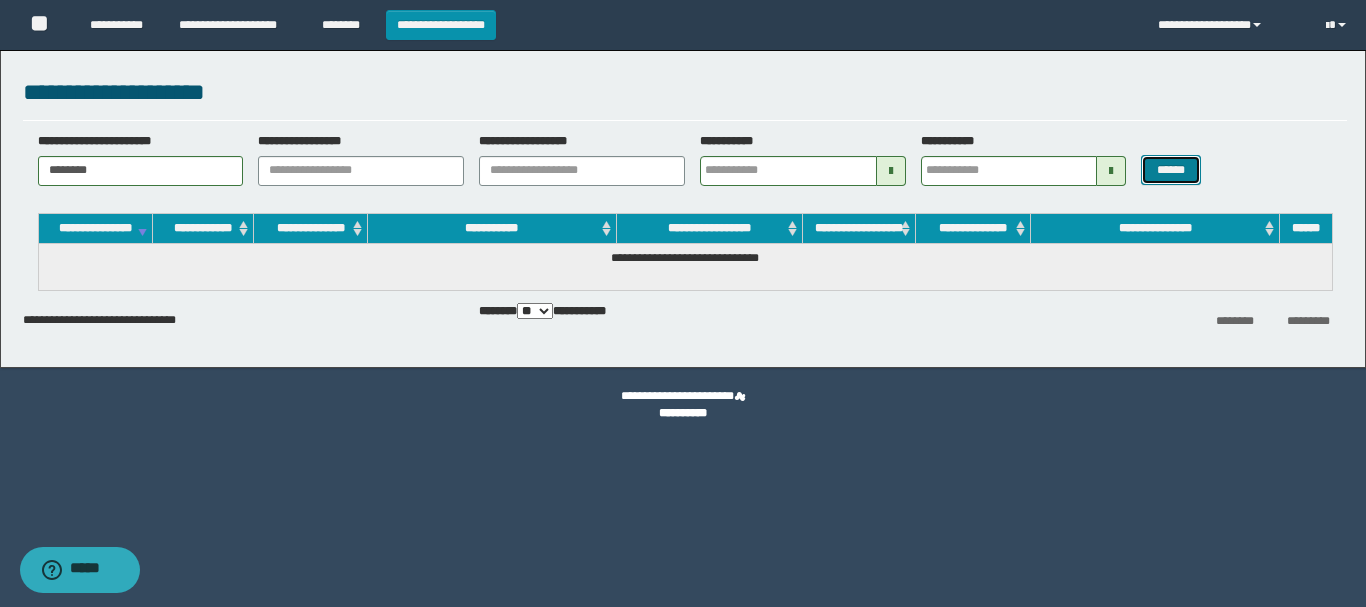 type 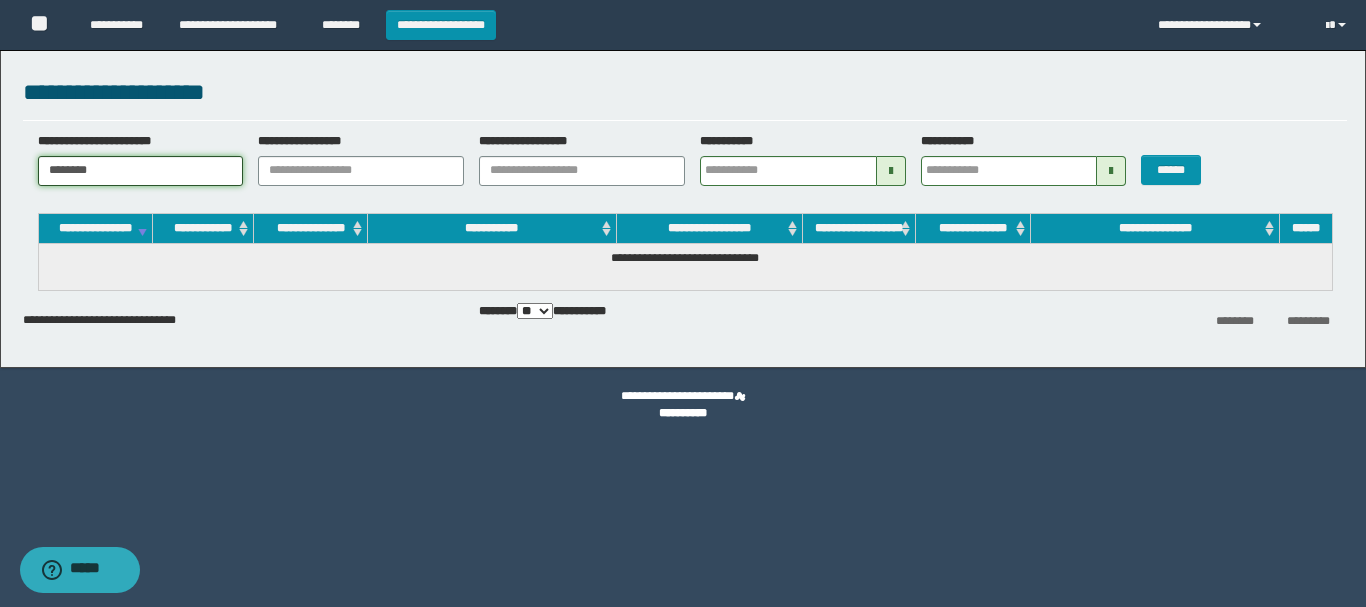 click on "********" at bounding box center (141, 171) 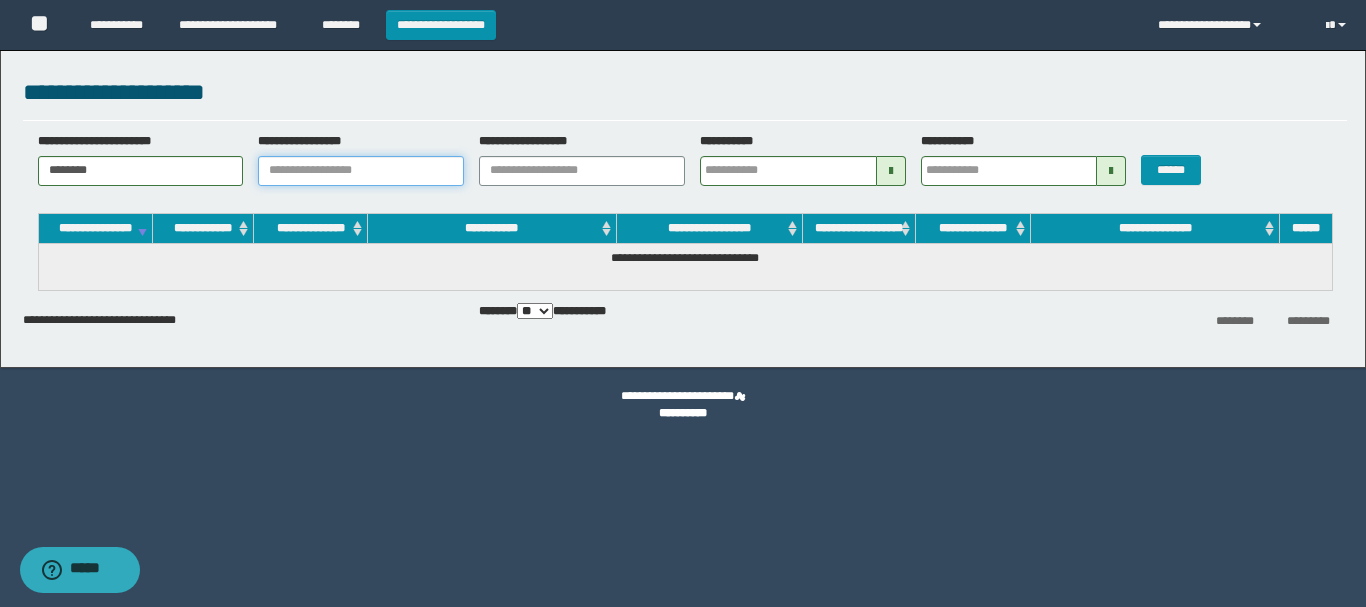 click on "**********" at bounding box center [361, 171] 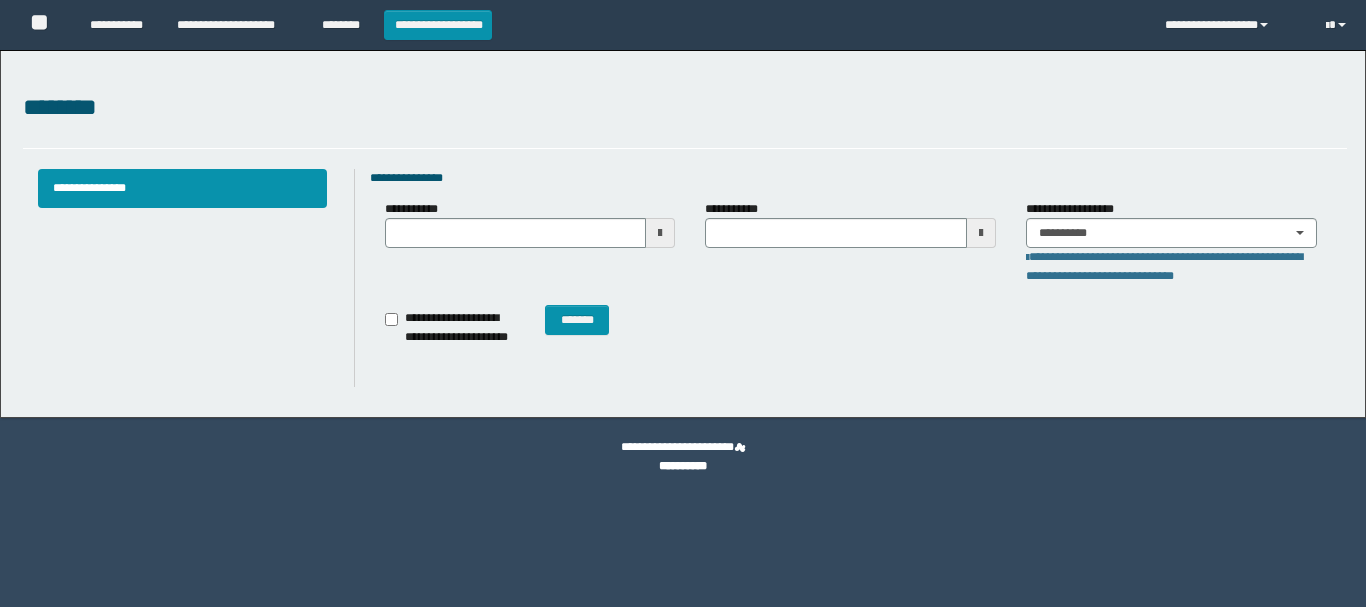 scroll, scrollTop: 0, scrollLeft: 0, axis: both 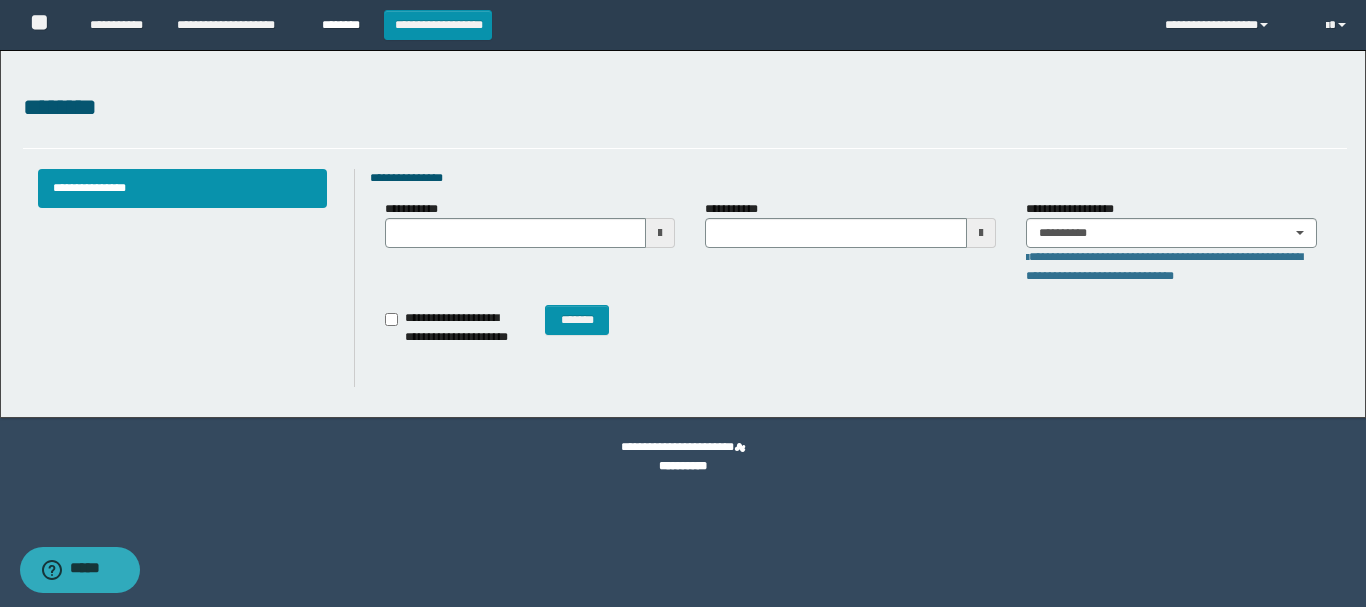 click on "********" at bounding box center (345, 25) 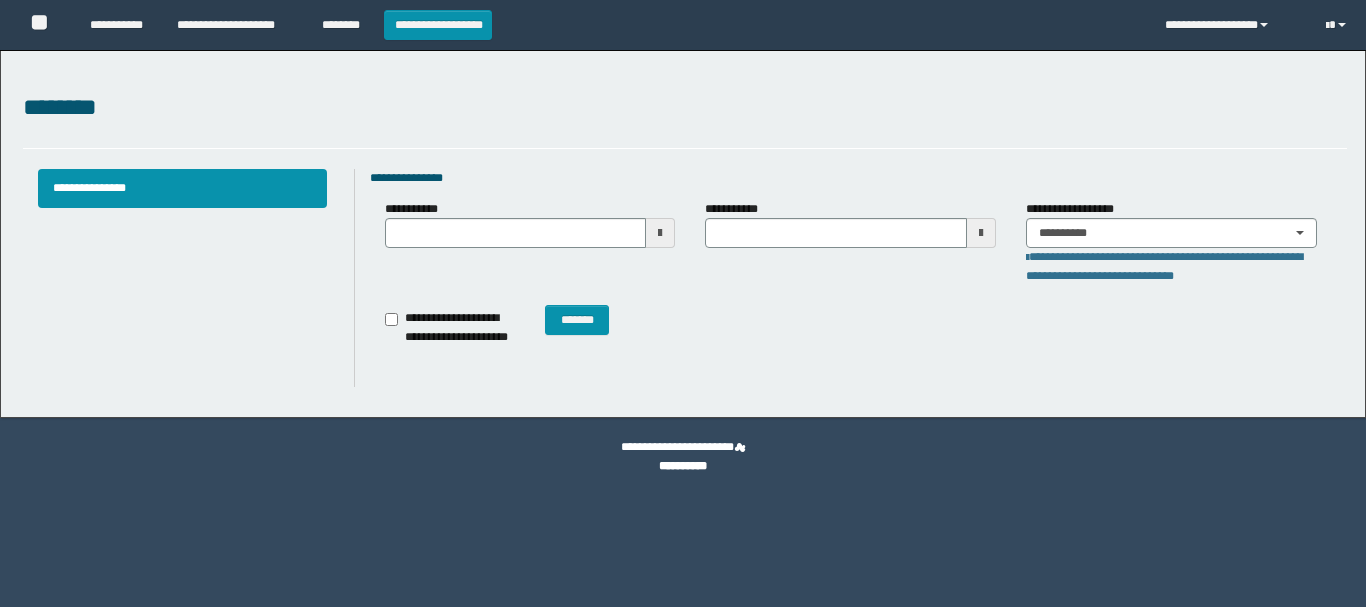 scroll, scrollTop: 0, scrollLeft: 0, axis: both 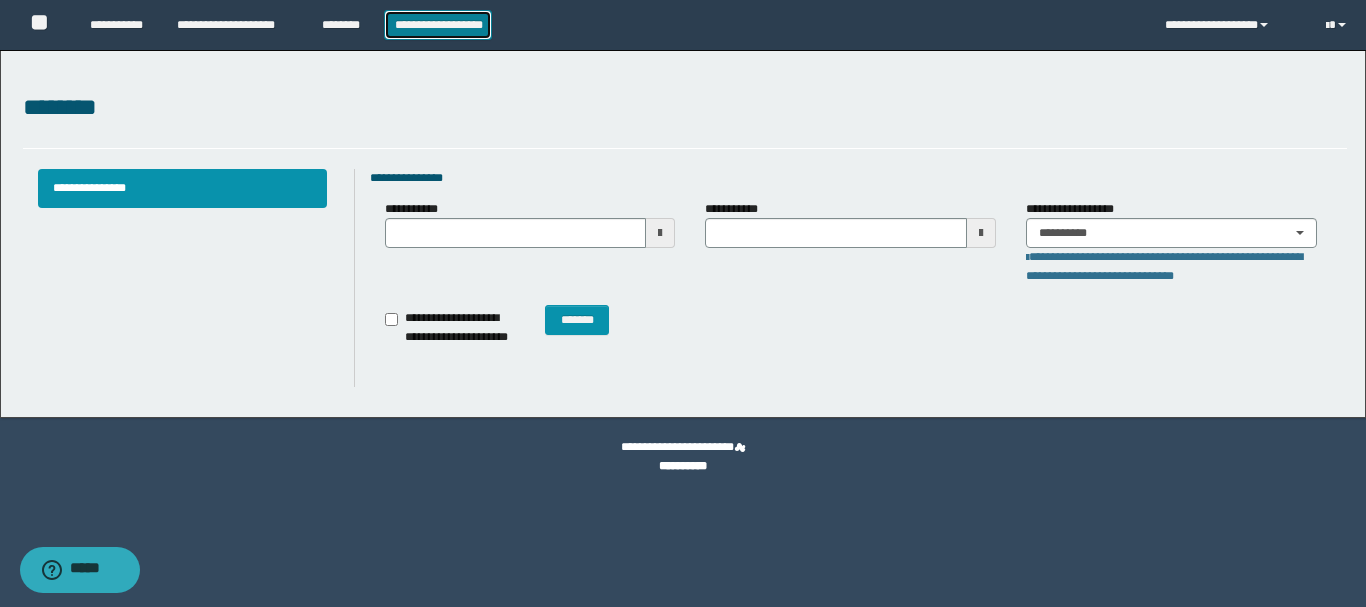 click on "**********" at bounding box center (438, 25) 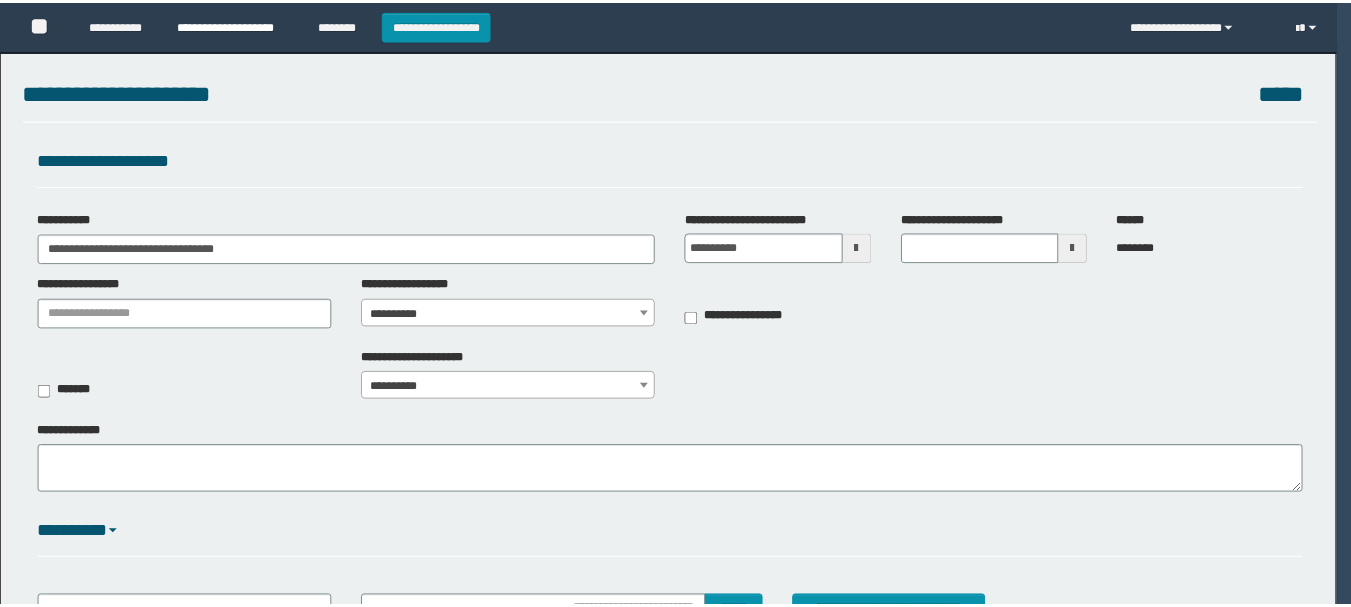 scroll, scrollTop: 0, scrollLeft: 0, axis: both 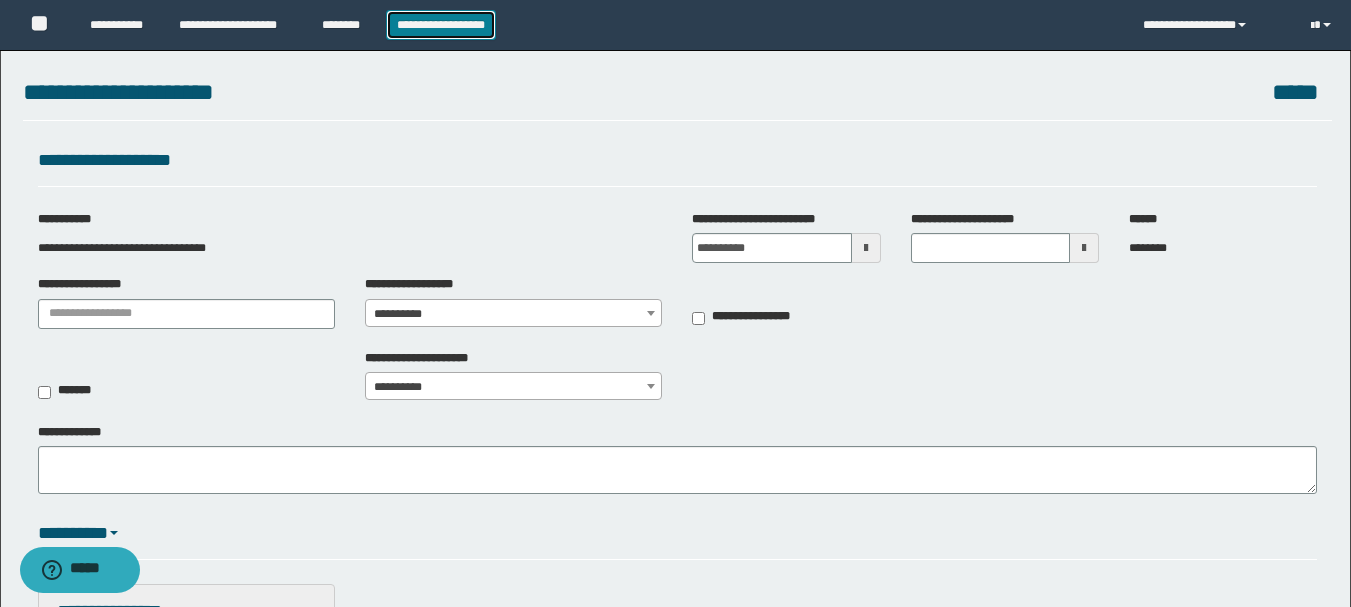 click on "**********" at bounding box center [441, 25] 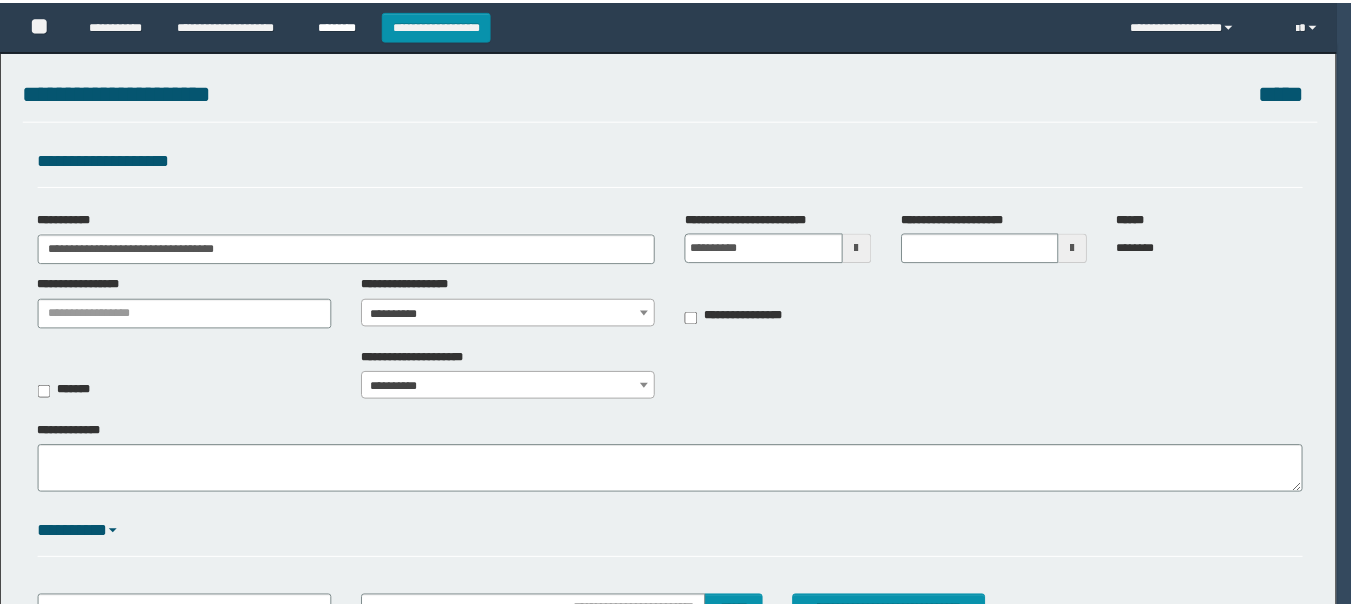 scroll, scrollTop: 0, scrollLeft: 0, axis: both 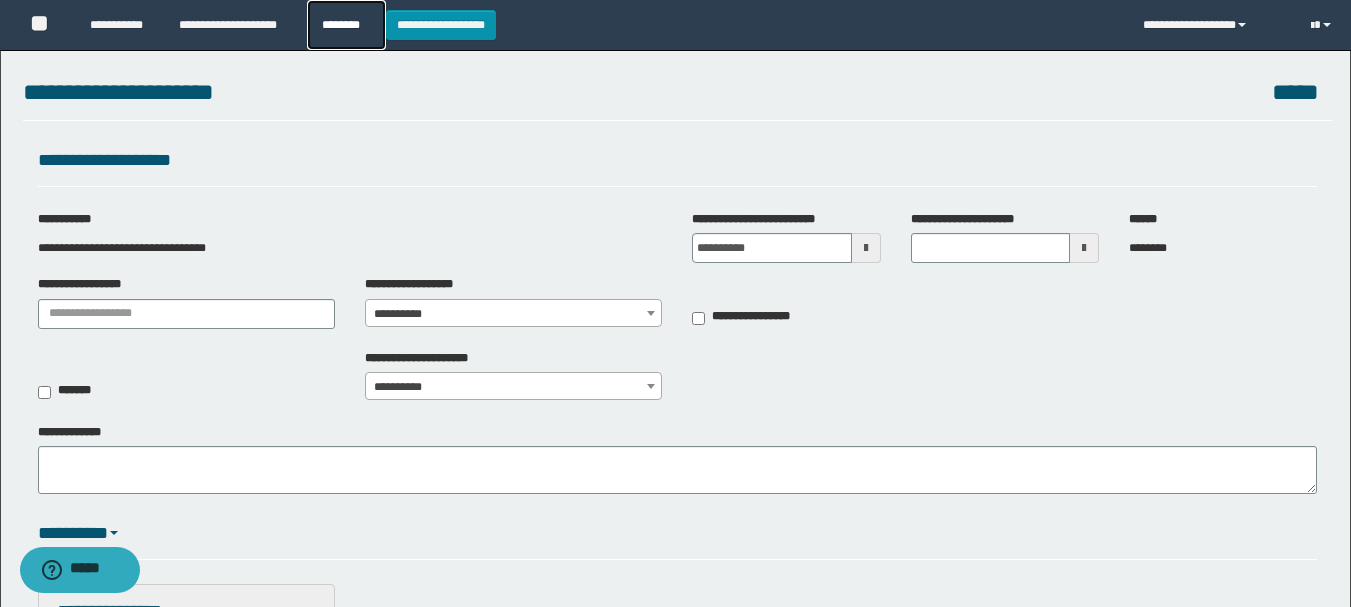 click on "********" at bounding box center [346, 25] 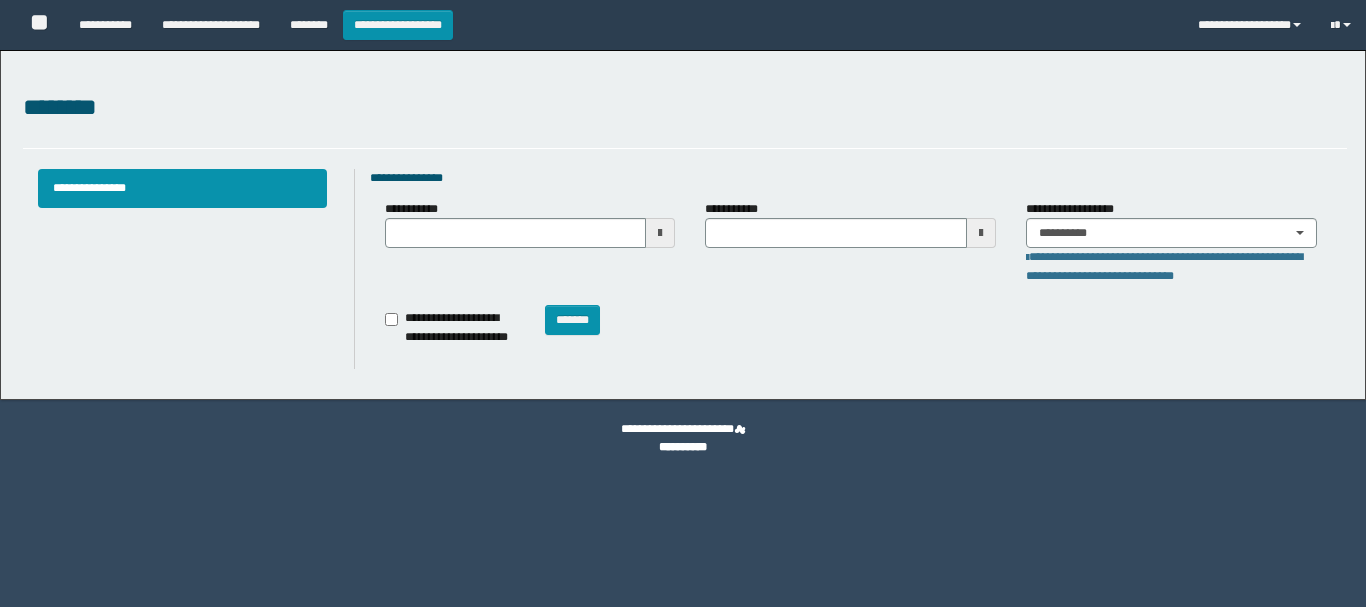 scroll, scrollTop: 0, scrollLeft: 0, axis: both 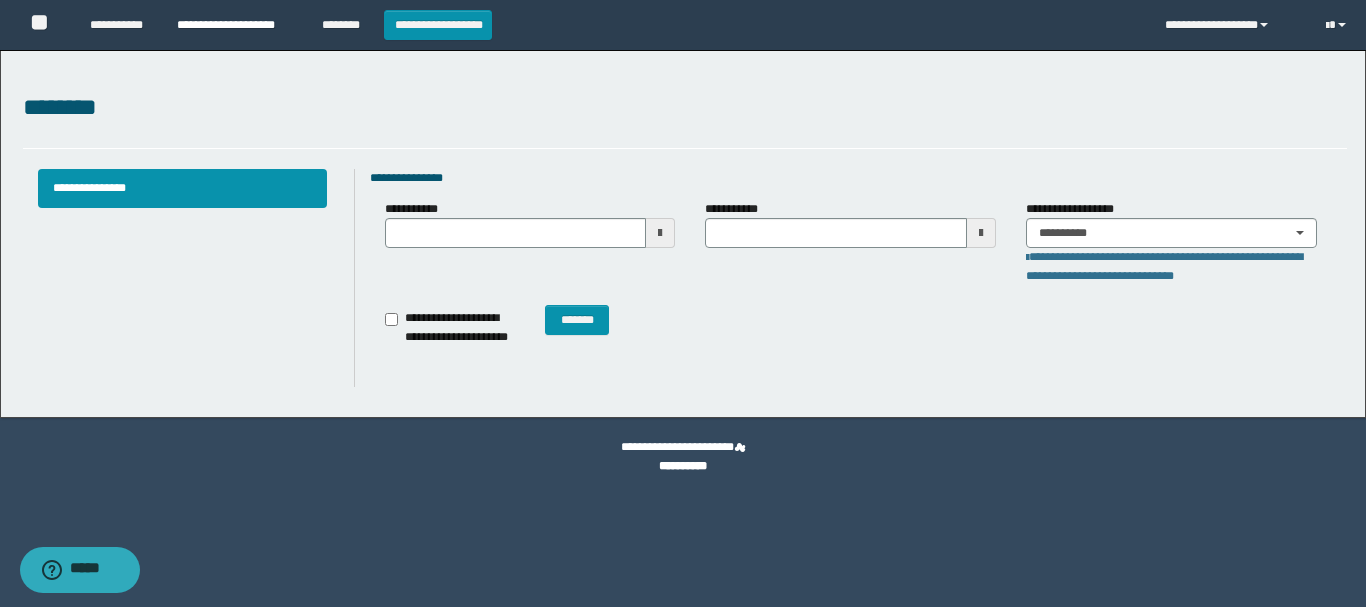 click on "**********" at bounding box center [234, 25] 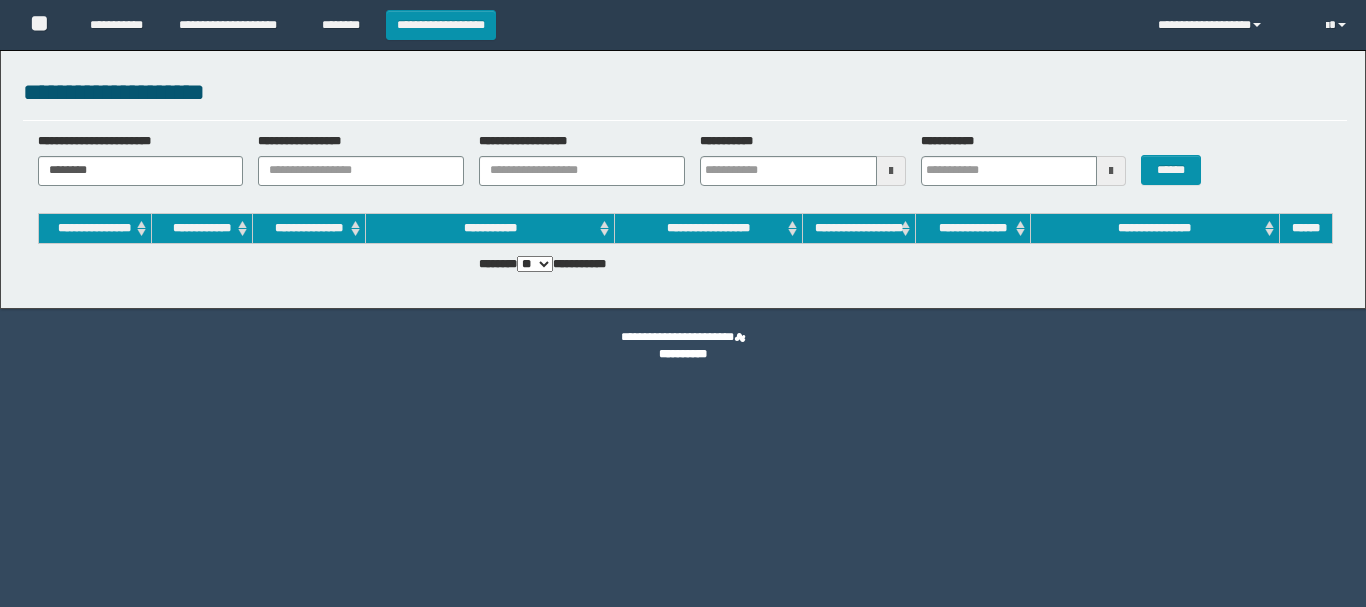 scroll, scrollTop: 0, scrollLeft: 0, axis: both 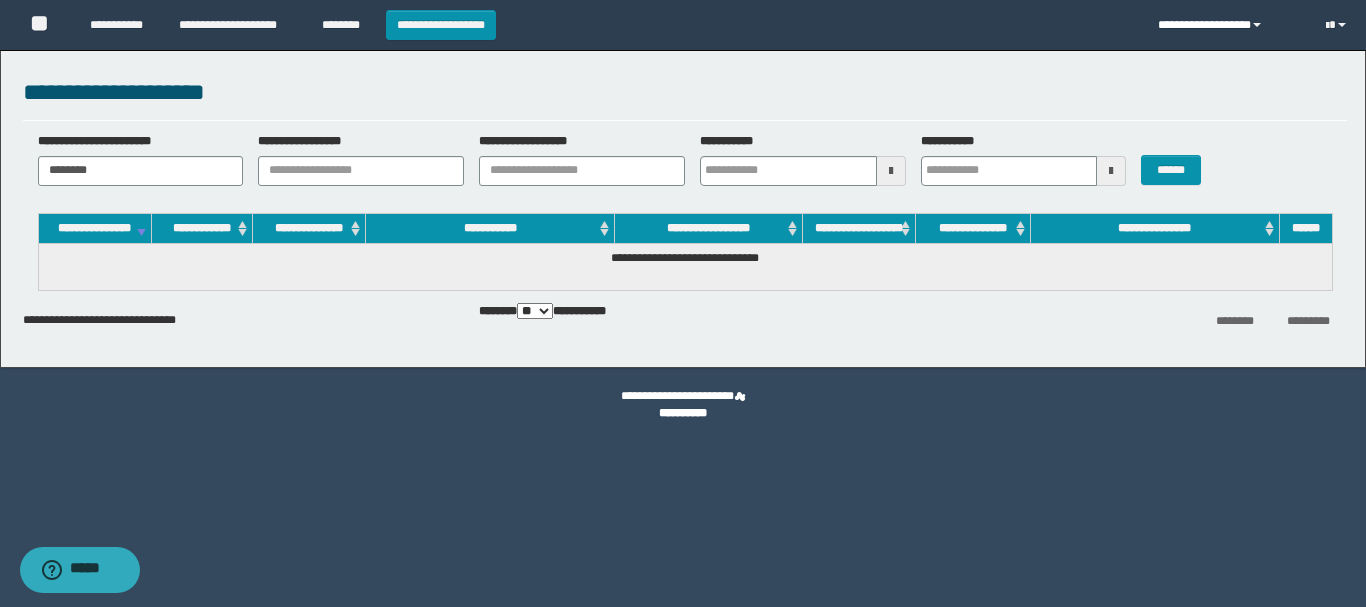 click on "**********" at bounding box center [1227, 25] 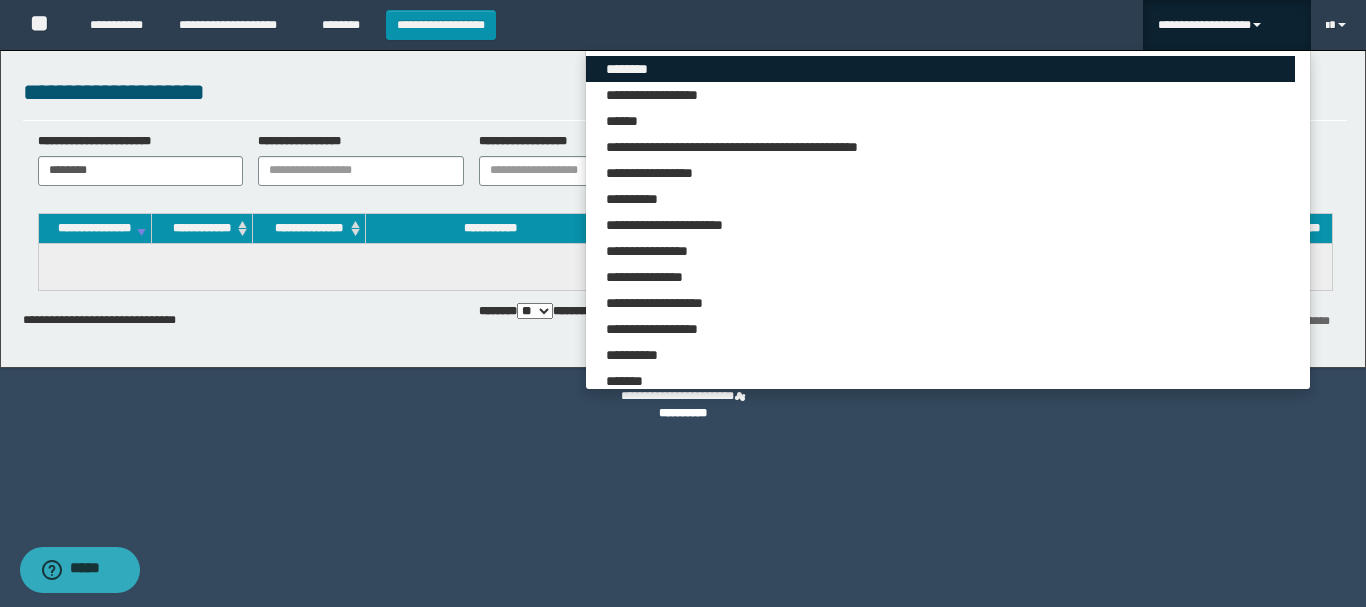 scroll, scrollTop: 6276, scrollLeft: 0, axis: vertical 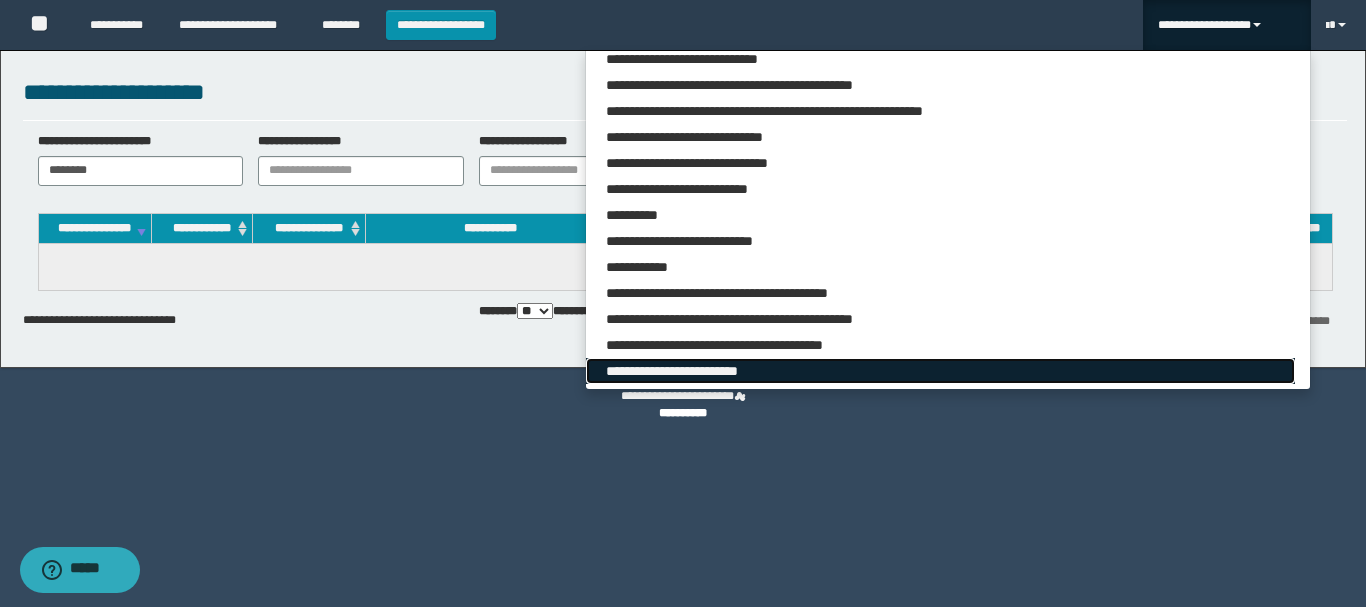 click on "**********" at bounding box center [940, 371] 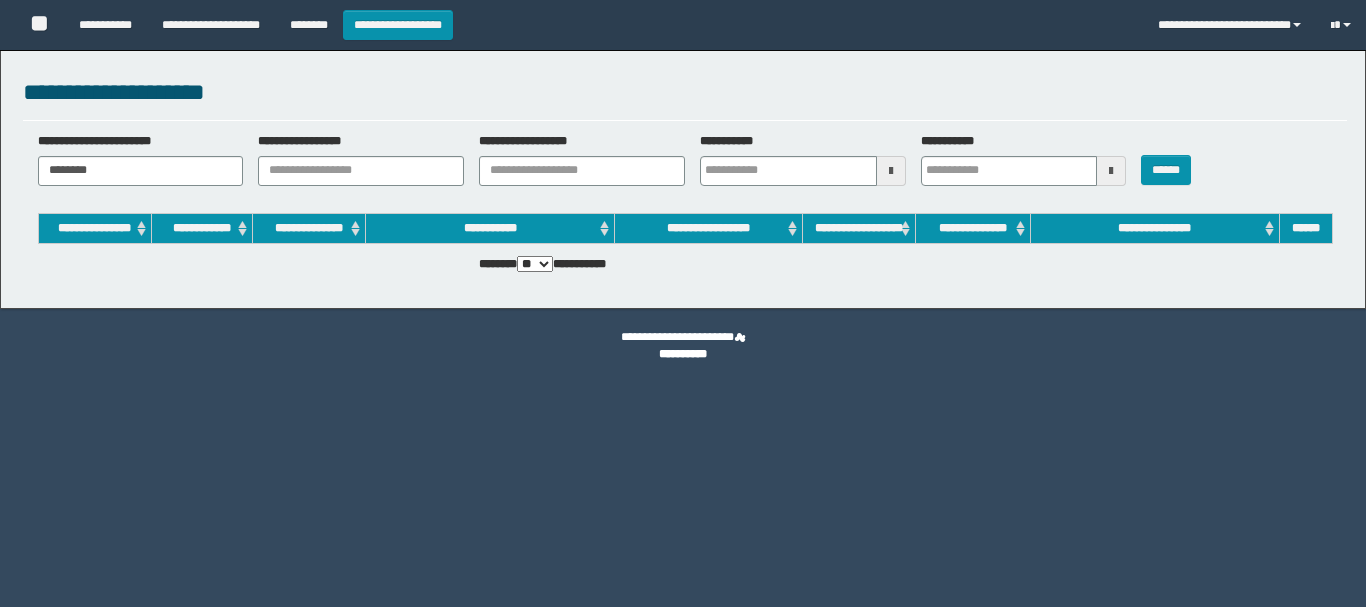 scroll, scrollTop: 0, scrollLeft: 0, axis: both 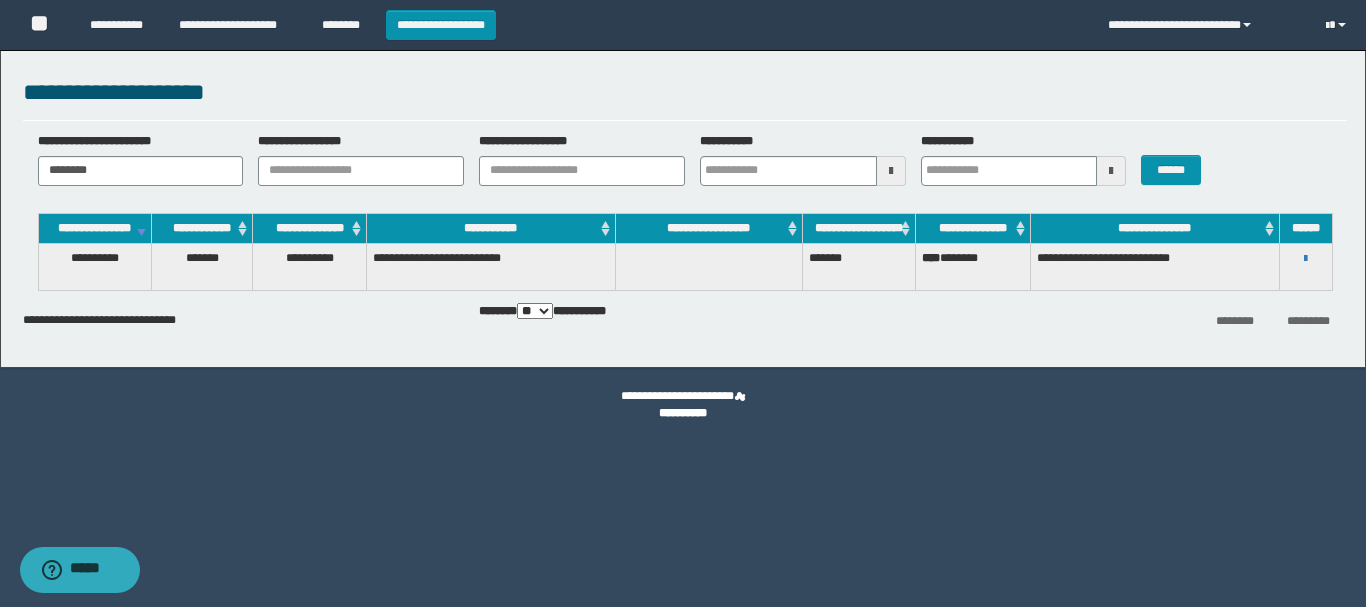 click on "**********" at bounding box center (1306, 258) 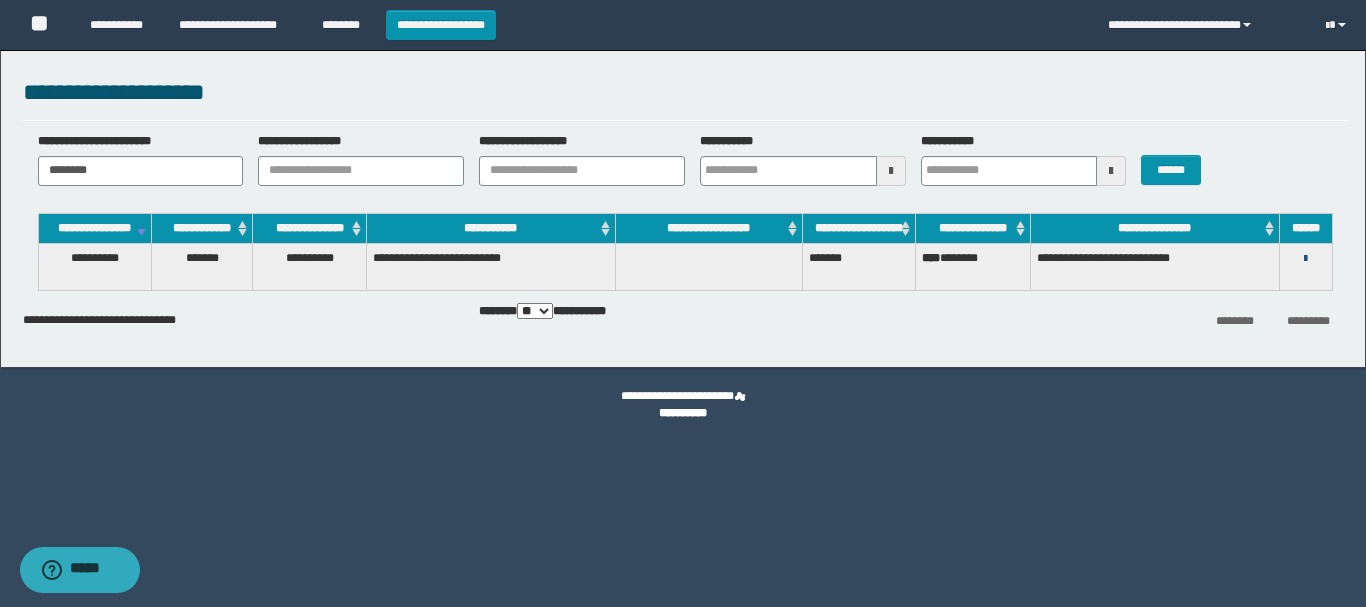 click at bounding box center (1305, 259) 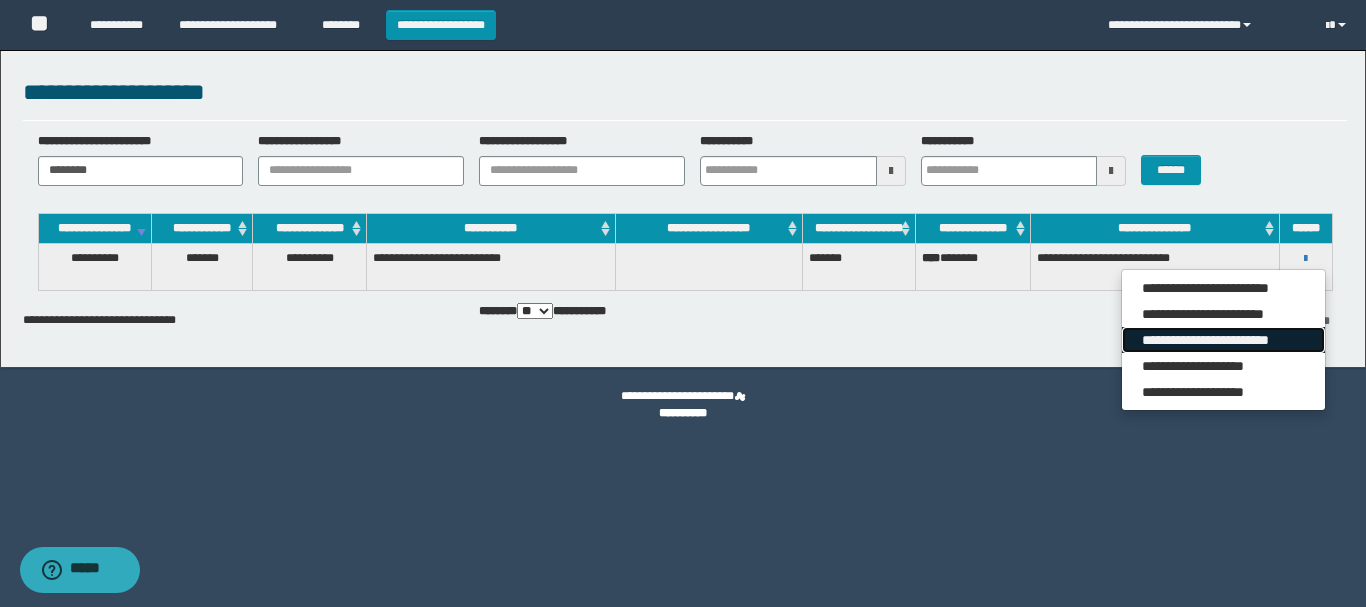 click on "**********" at bounding box center [1223, 340] 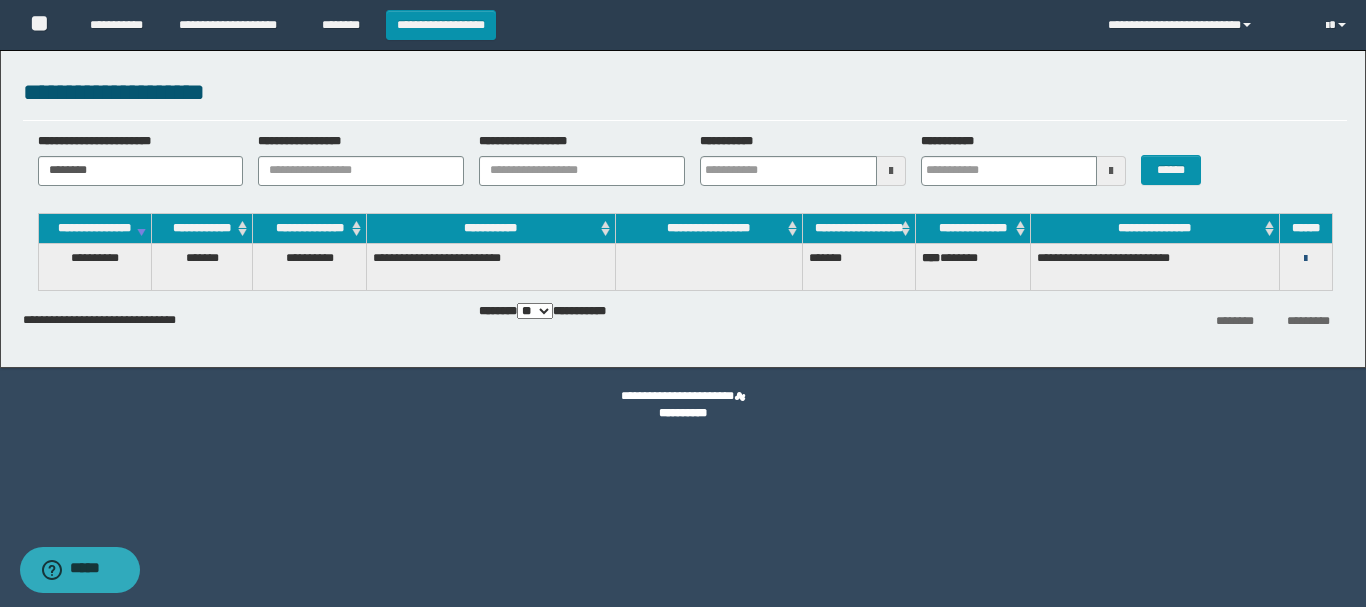click at bounding box center (1305, 259) 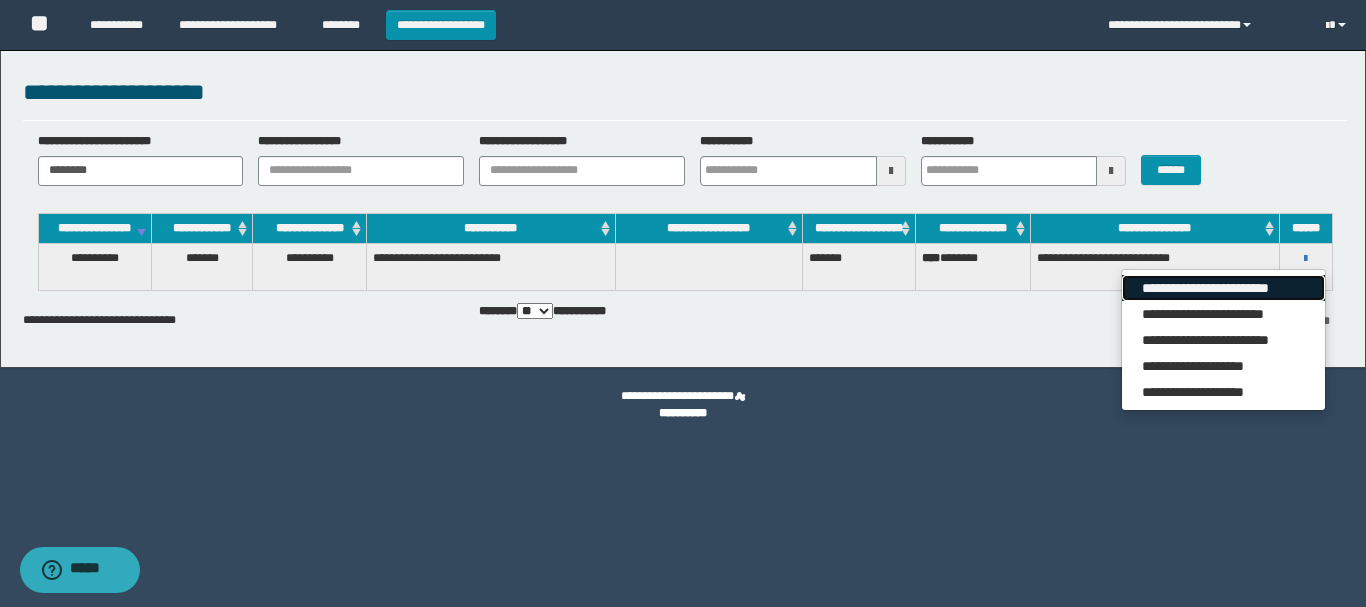 click on "**********" at bounding box center (1223, 288) 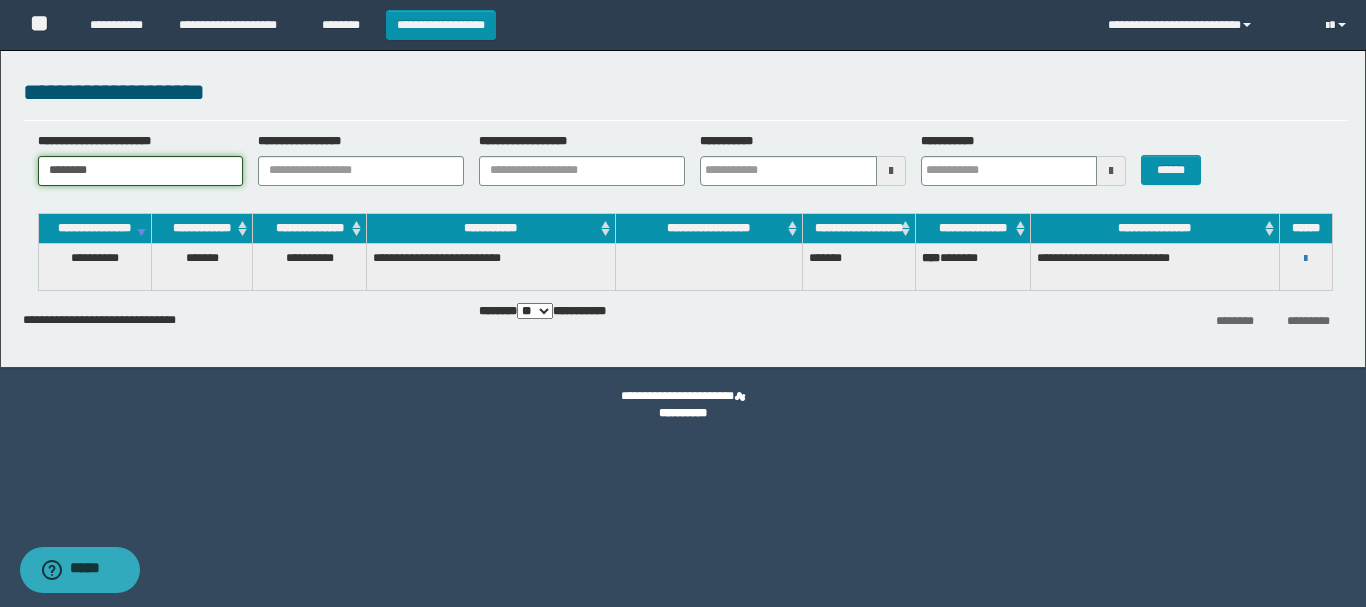 drag, startPoint x: 153, startPoint y: 176, endPoint x: 0, endPoint y: 187, distance: 153.39491 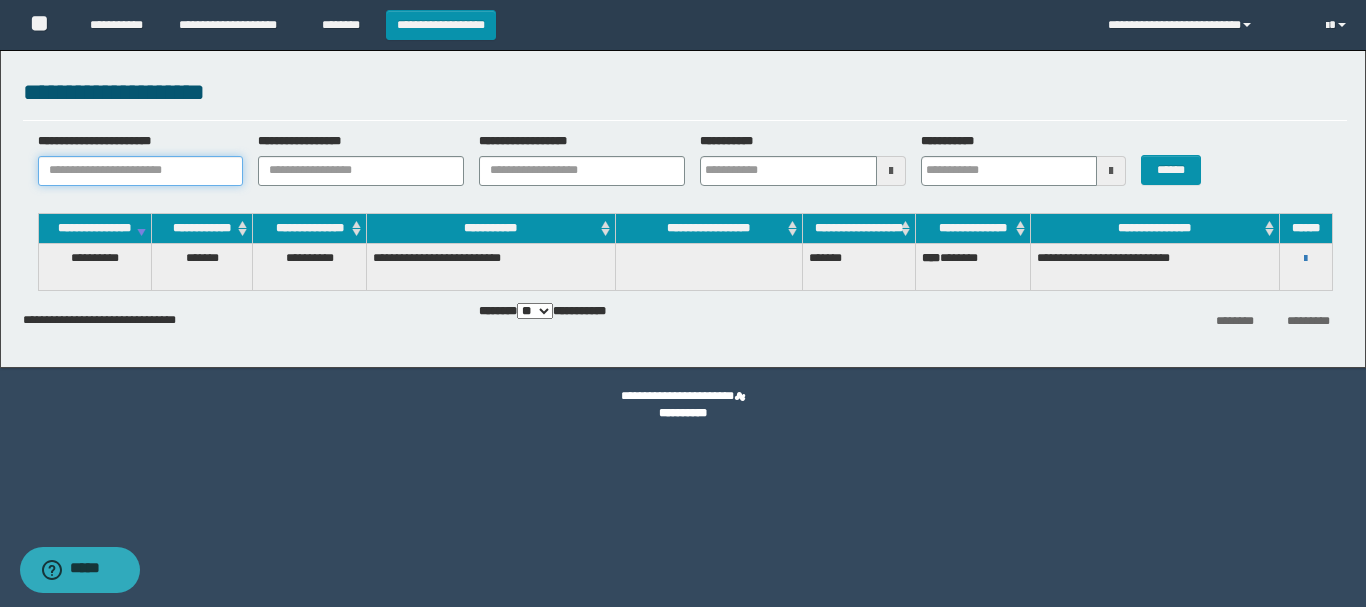 paste on "********" 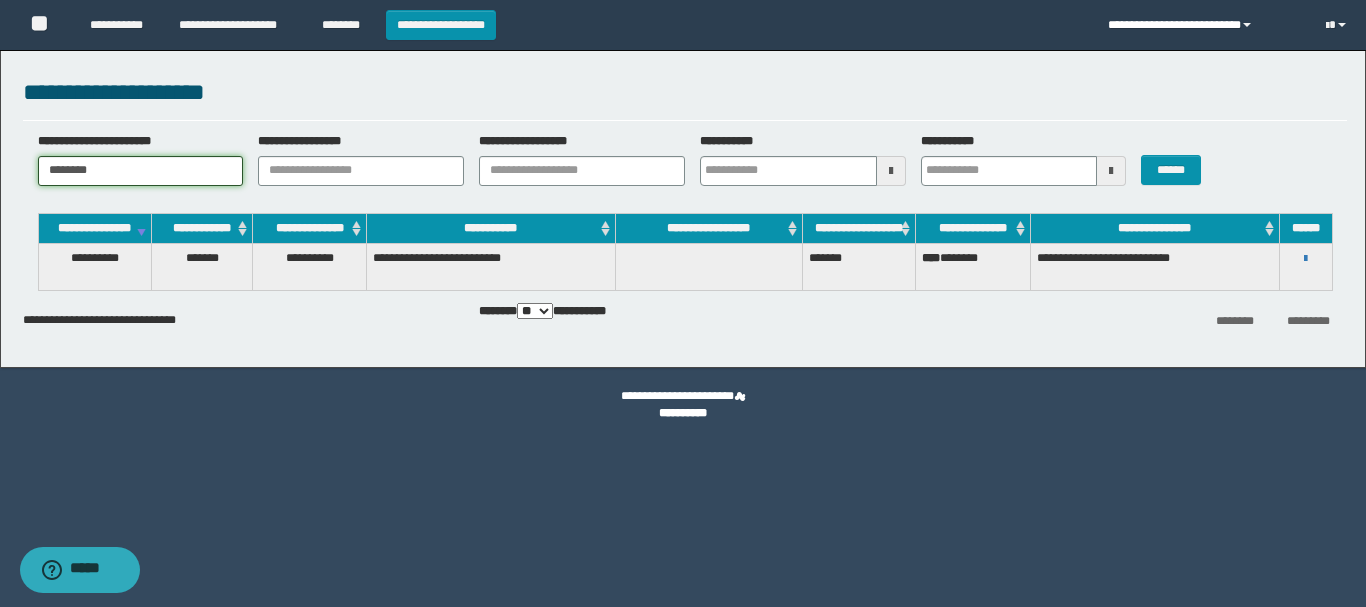 type on "********" 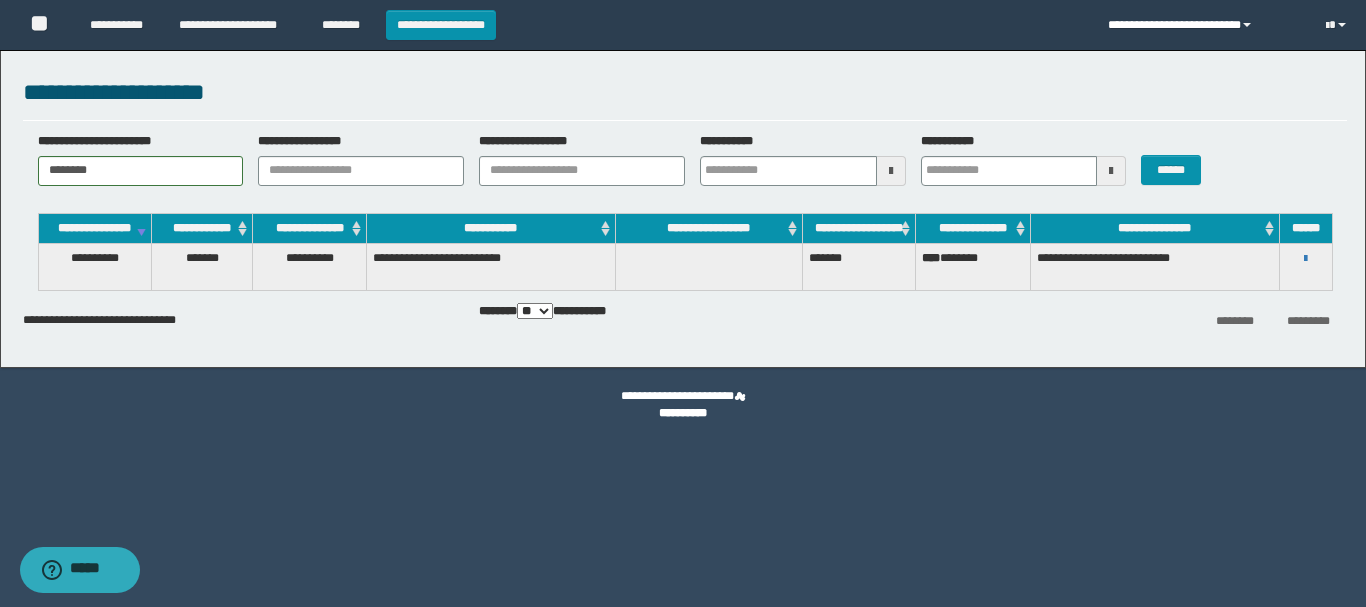 click at bounding box center (1247, 25) 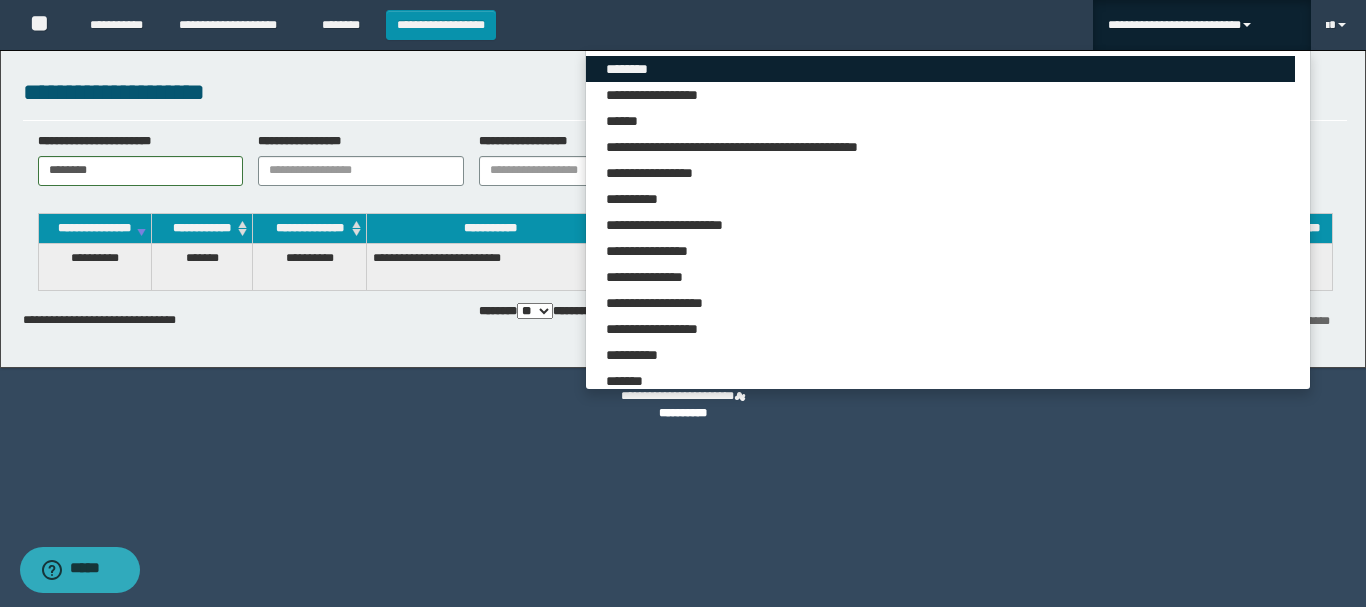 scroll, scrollTop: 5309, scrollLeft: 0, axis: vertical 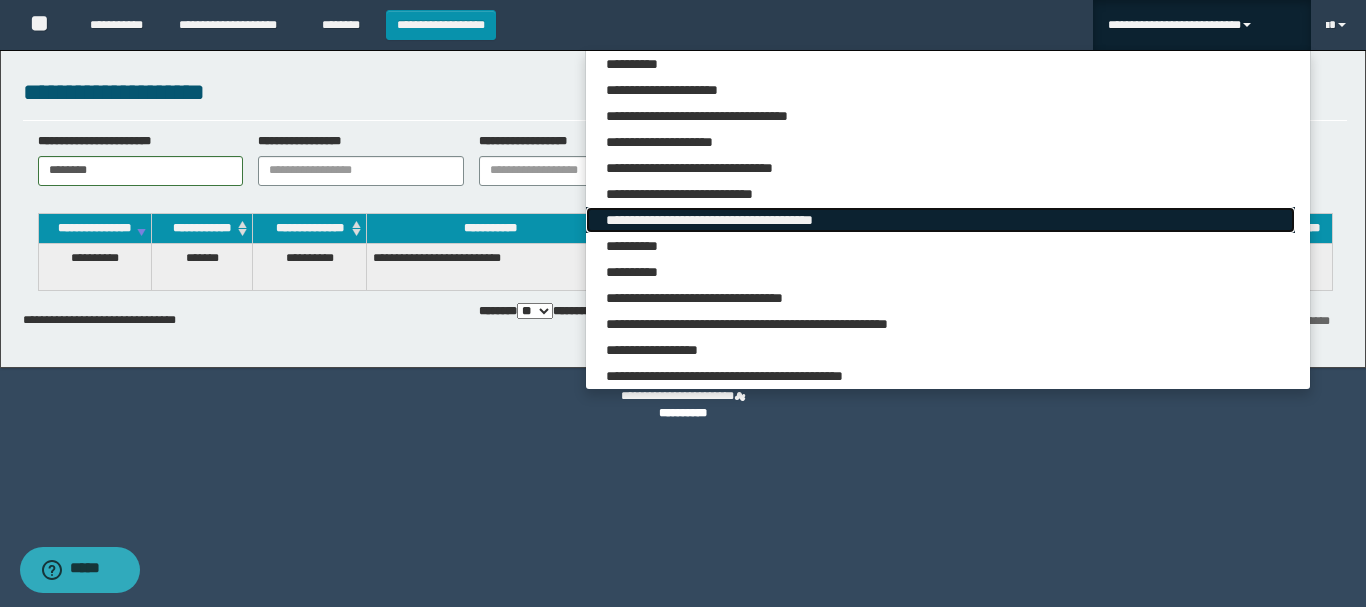 click on "**********" at bounding box center [940, 220] 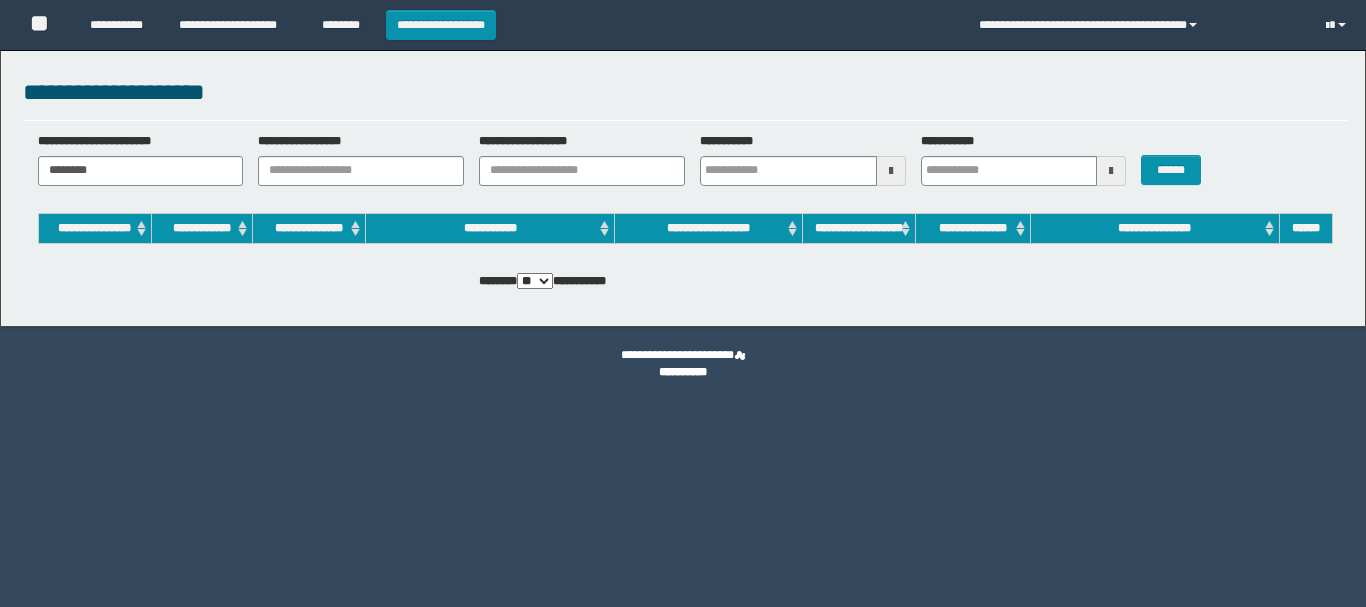 scroll, scrollTop: 0, scrollLeft: 0, axis: both 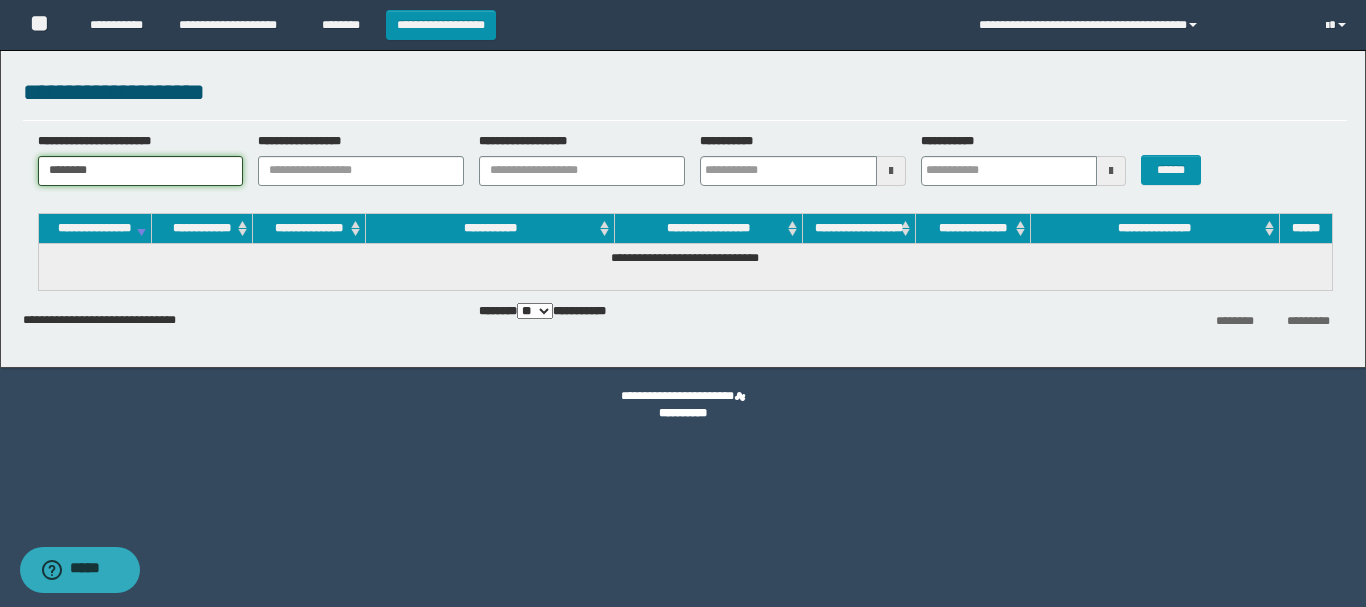 click on "********" at bounding box center [141, 171] 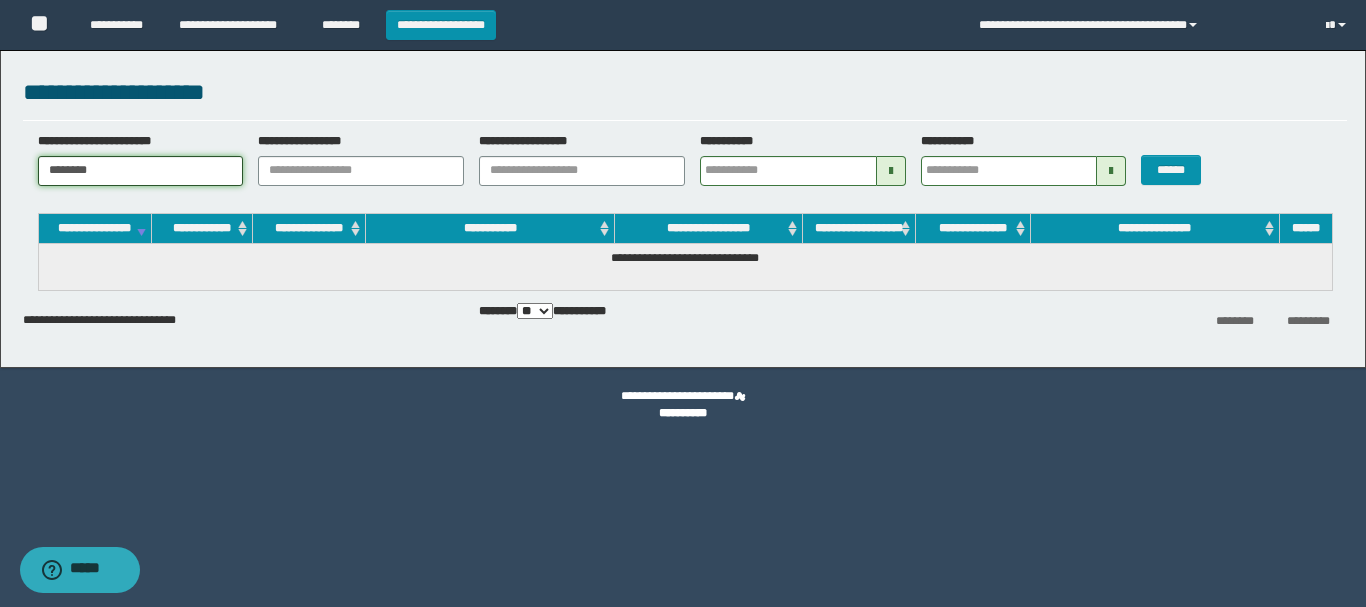click on "**********" at bounding box center [683, 204] 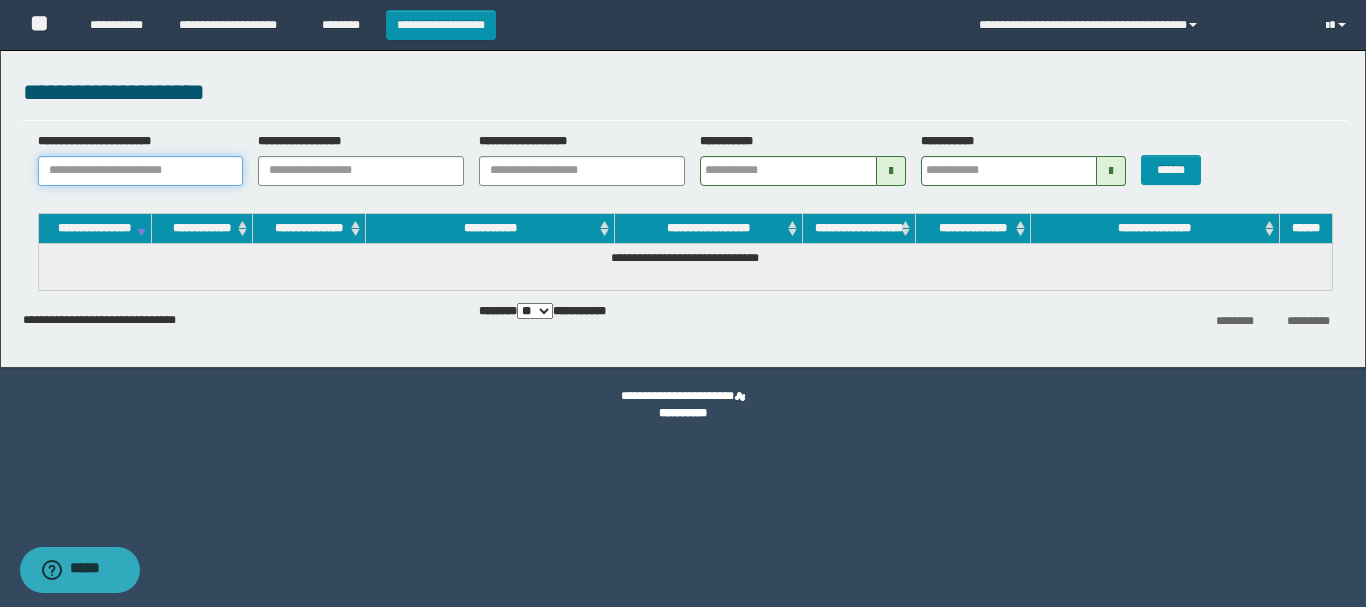 paste on "********" 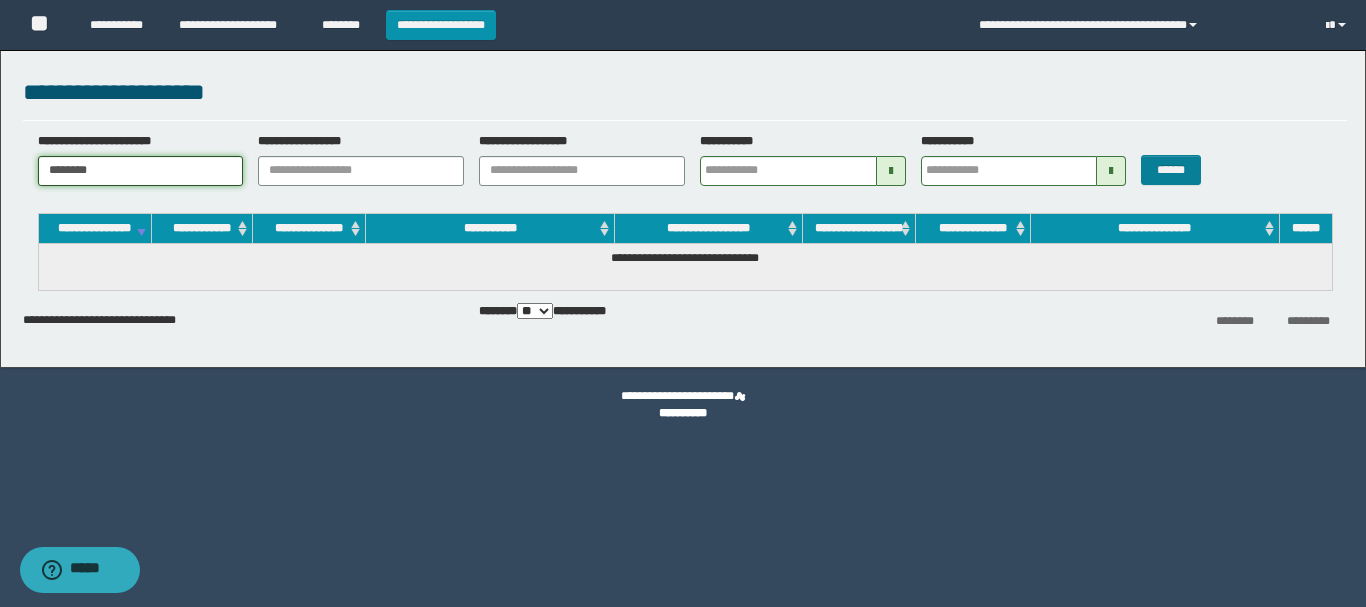 type on "********" 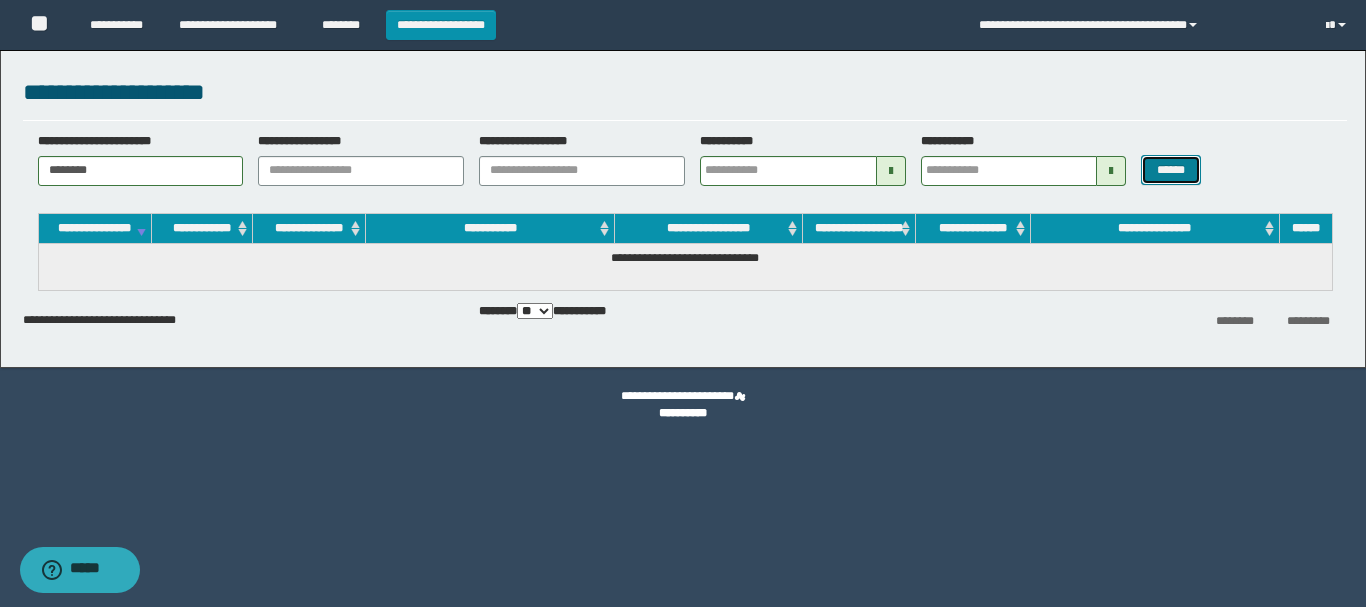 click on "******" at bounding box center (1170, 170) 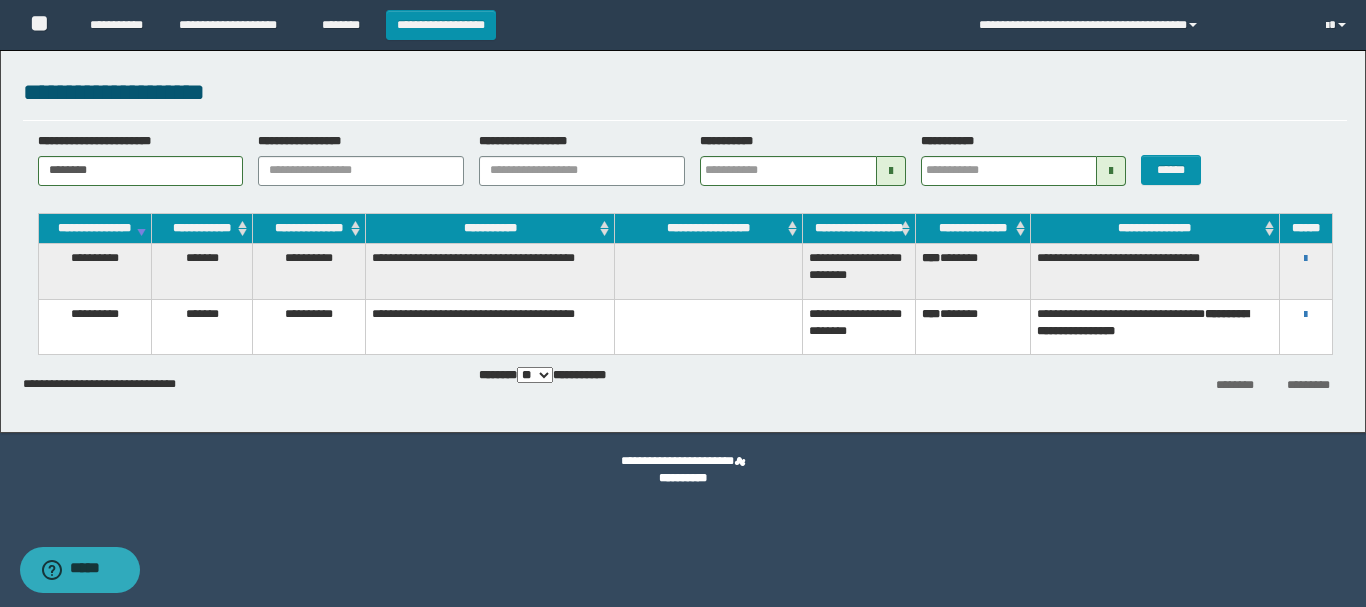 click on "**********" at bounding box center [1306, 258] 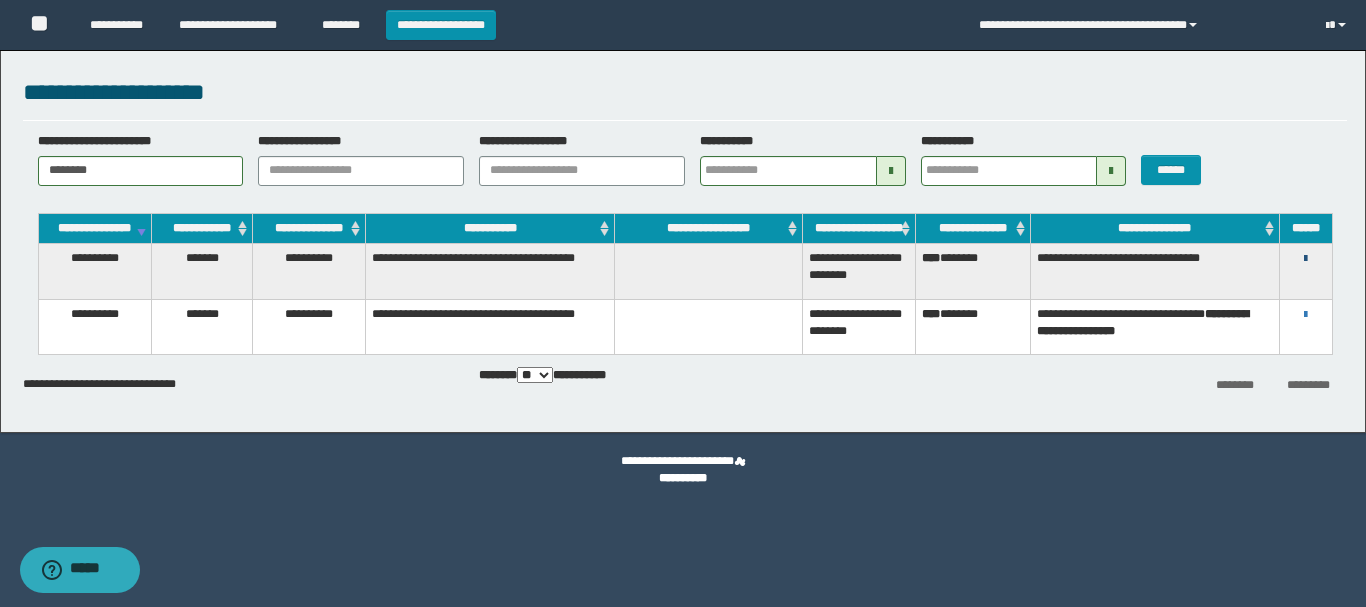 click at bounding box center (1305, 259) 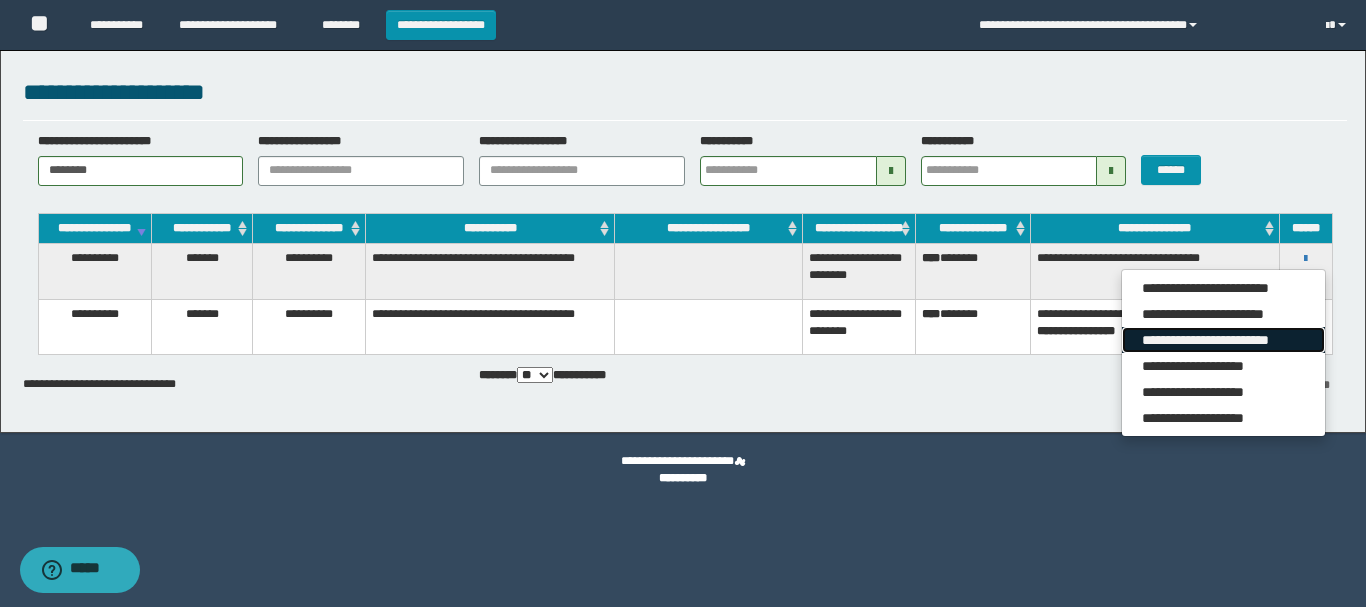 click on "**********" at bounding box center (1223, 340) 